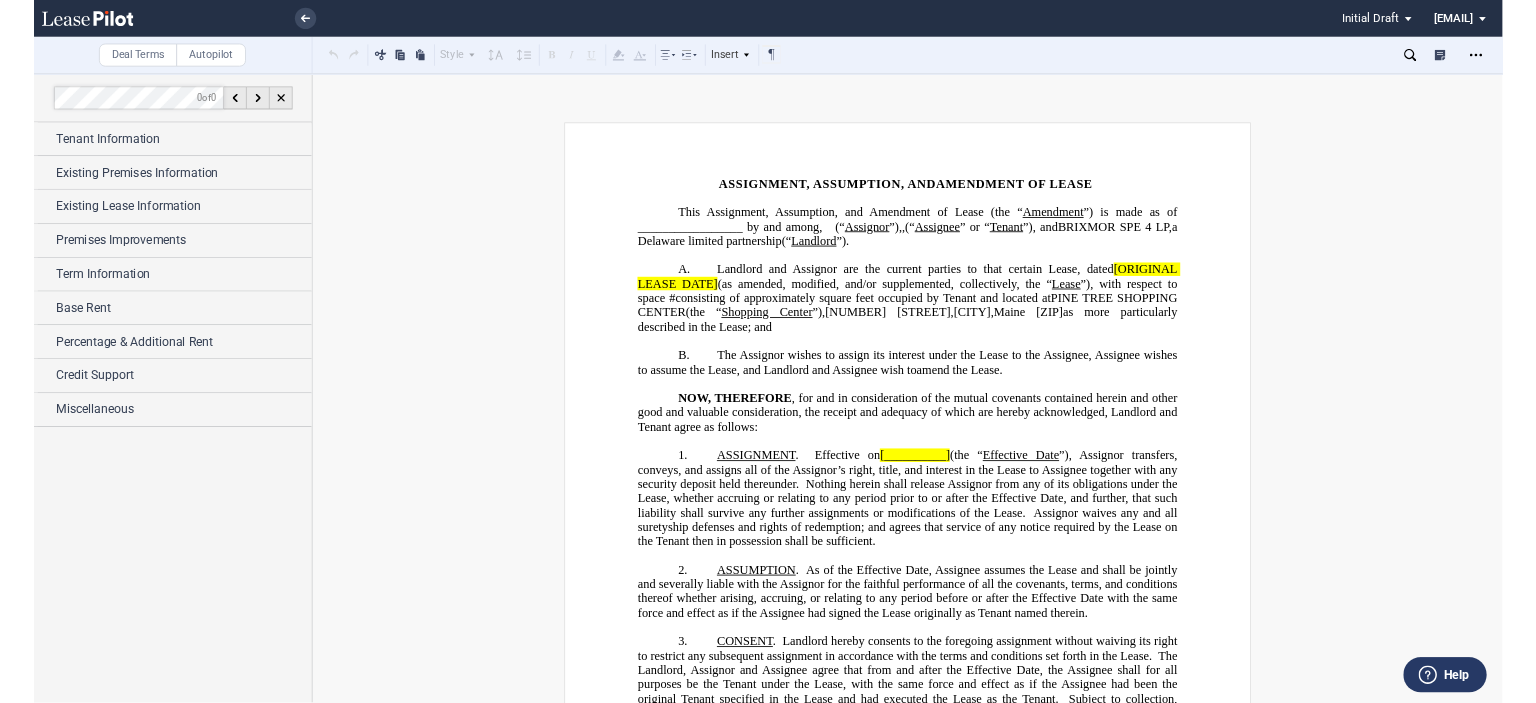 scroll, scrollTop: 0, scrollLeft: 0, axis: both 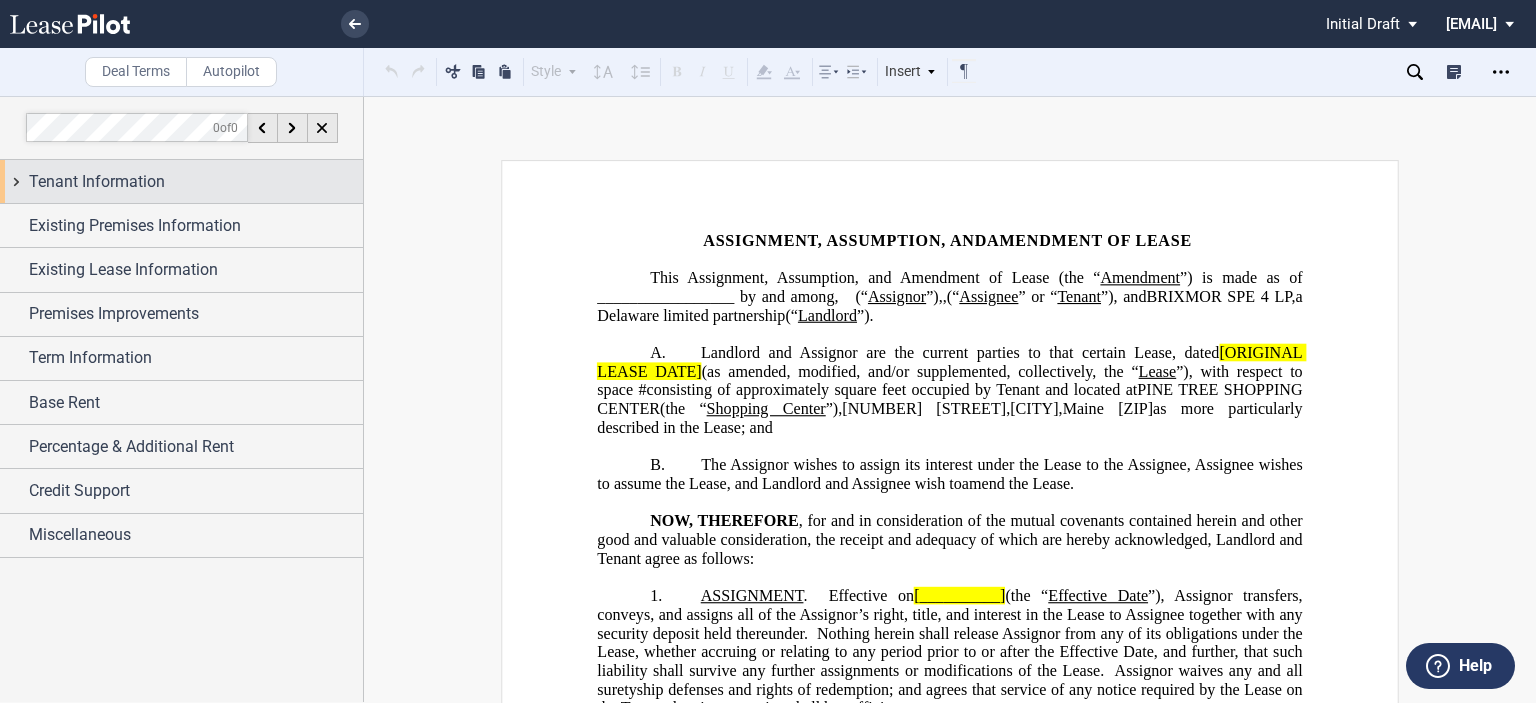 click on "Tenant Information" at bounding box center [97, 182] 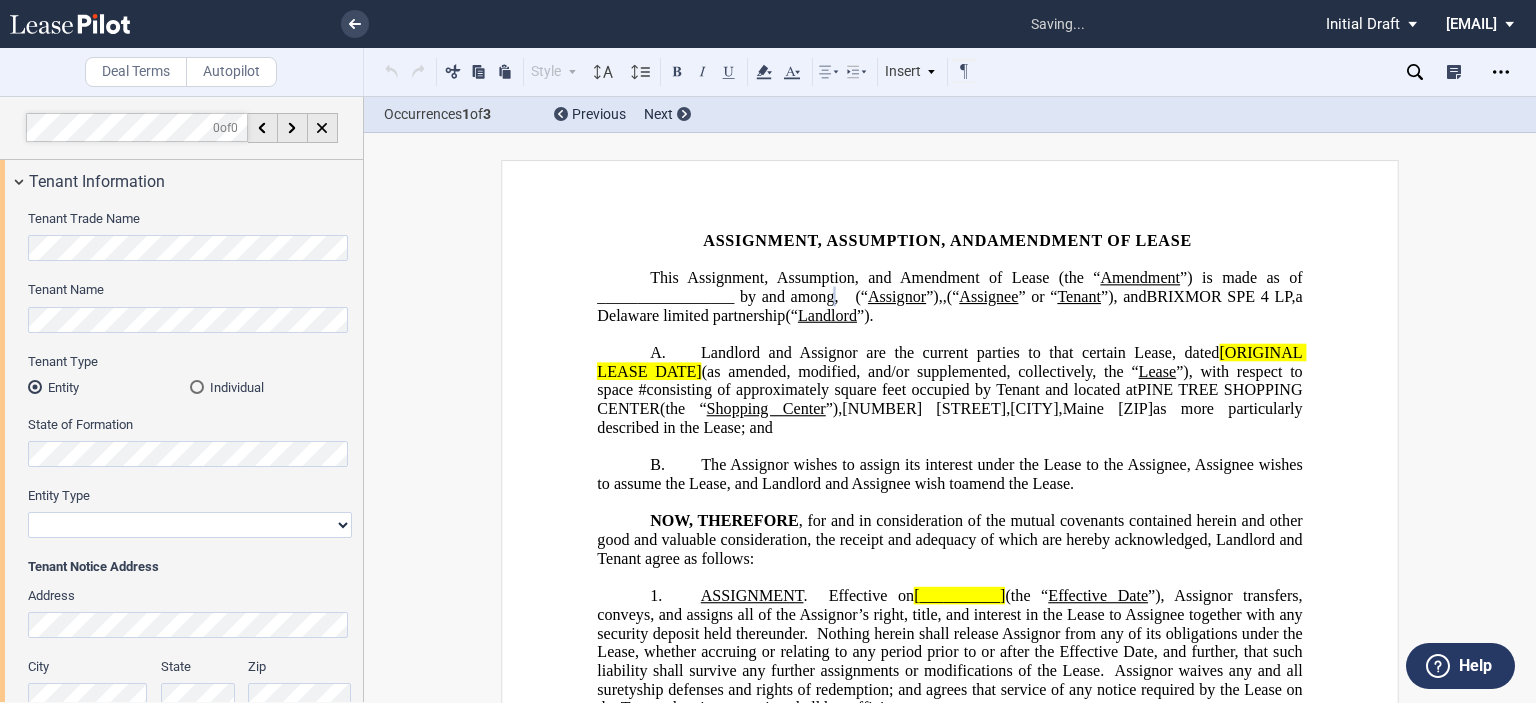 click at bounding box center (197, 387) 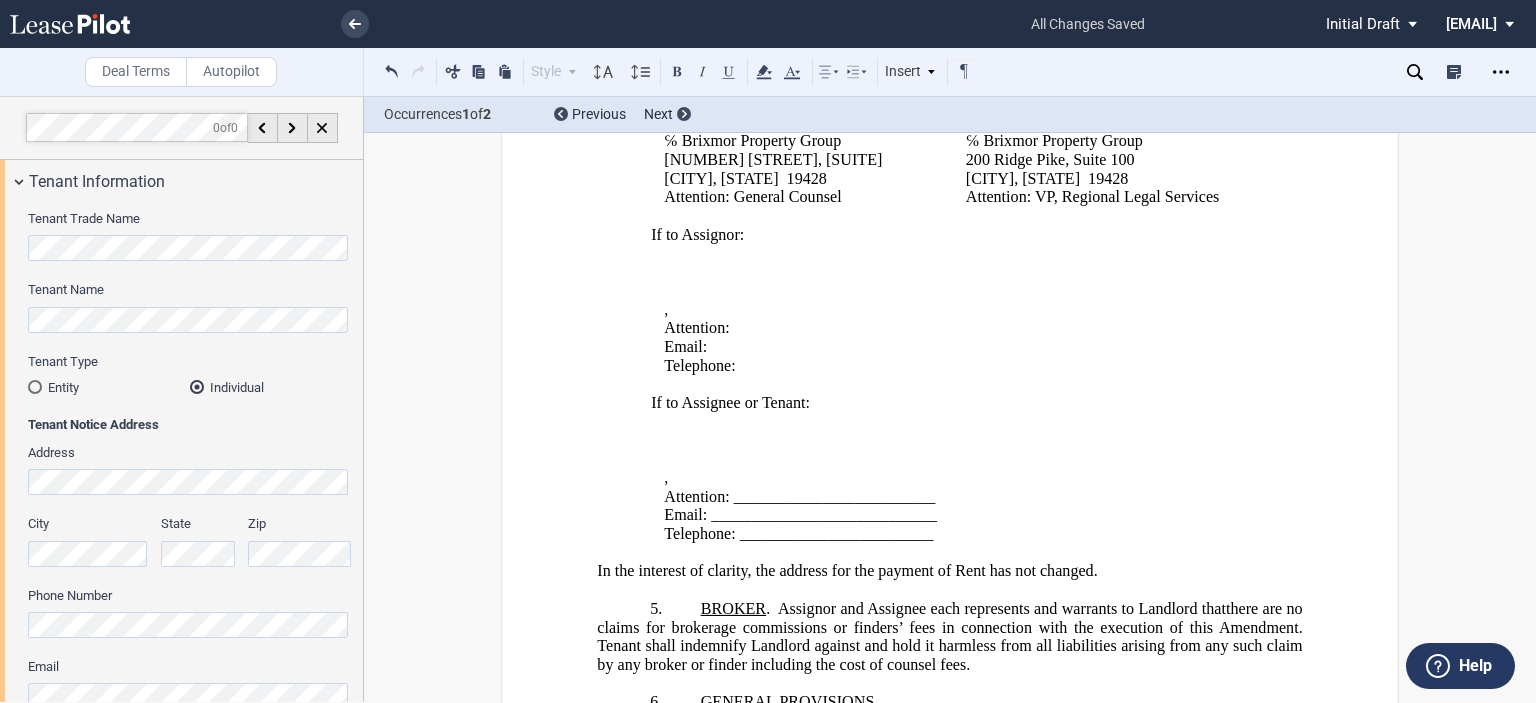 scroll, scrollTop: 900, scrollLeft: 0, axis: vertical 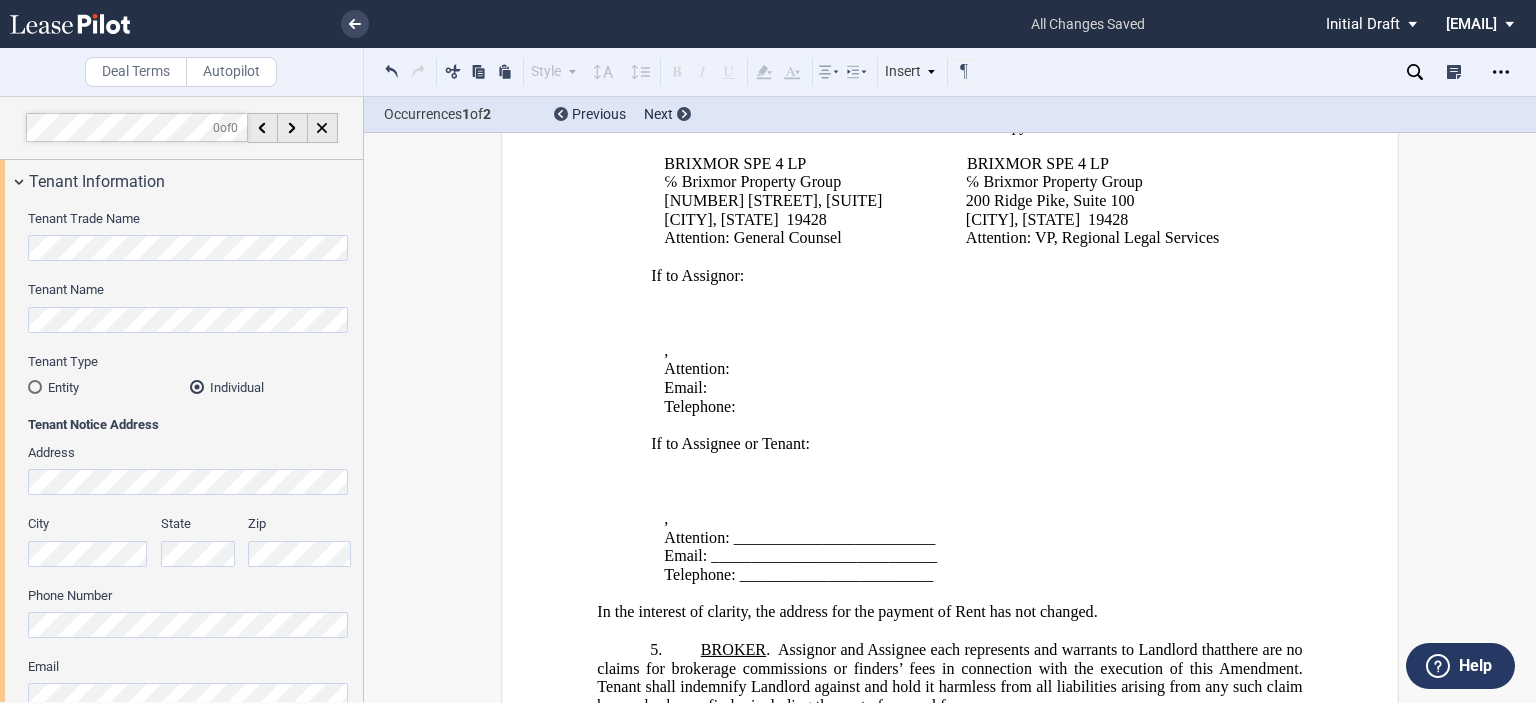click on "Tenant Trade Name
Tenant Name
Tenant Type
Entity
Individual
State of Formation
Entity Type
Corporation
Limited Liability Company
General Partnership
Limited Partnership
Other
Entity Type (Other)" at bounding box center (181, 749) 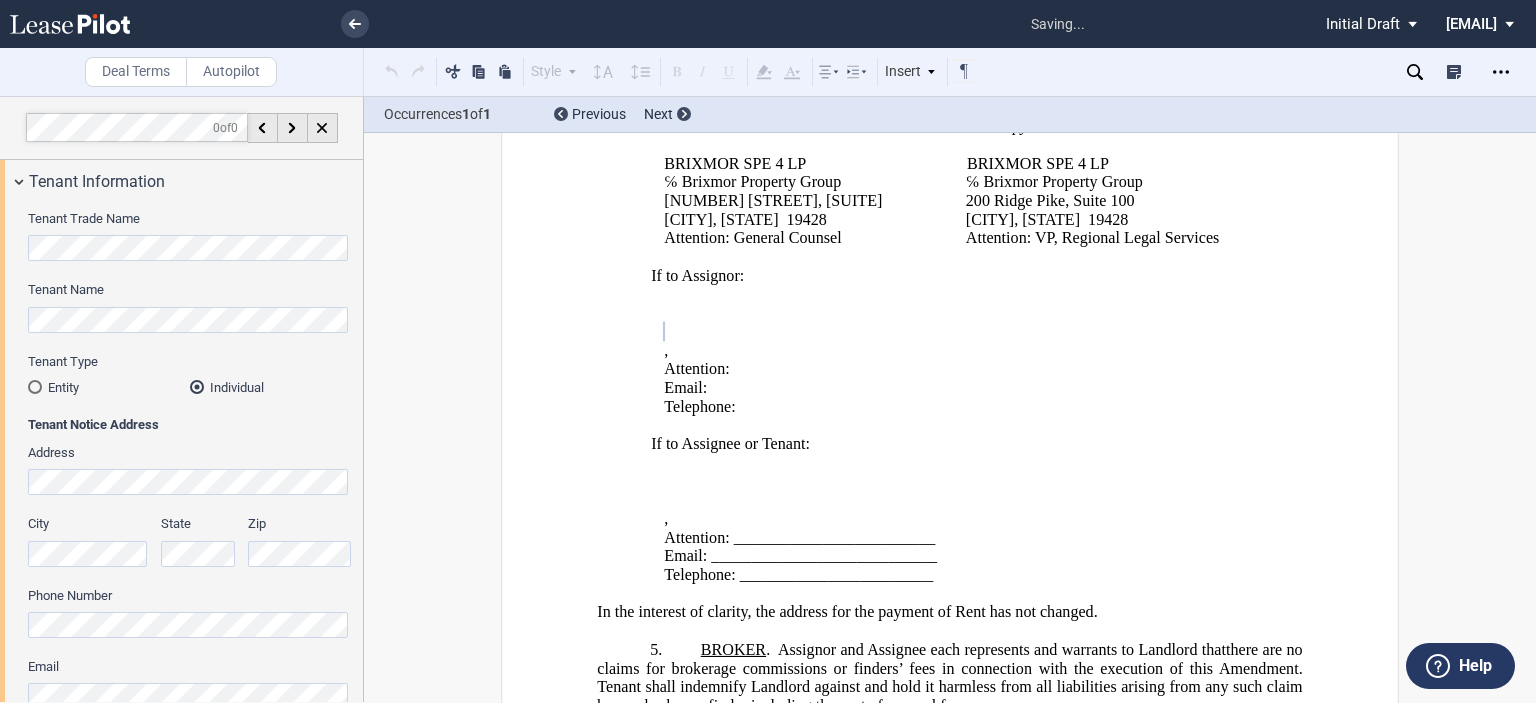 click on "City" at bounding box center [88, 550] 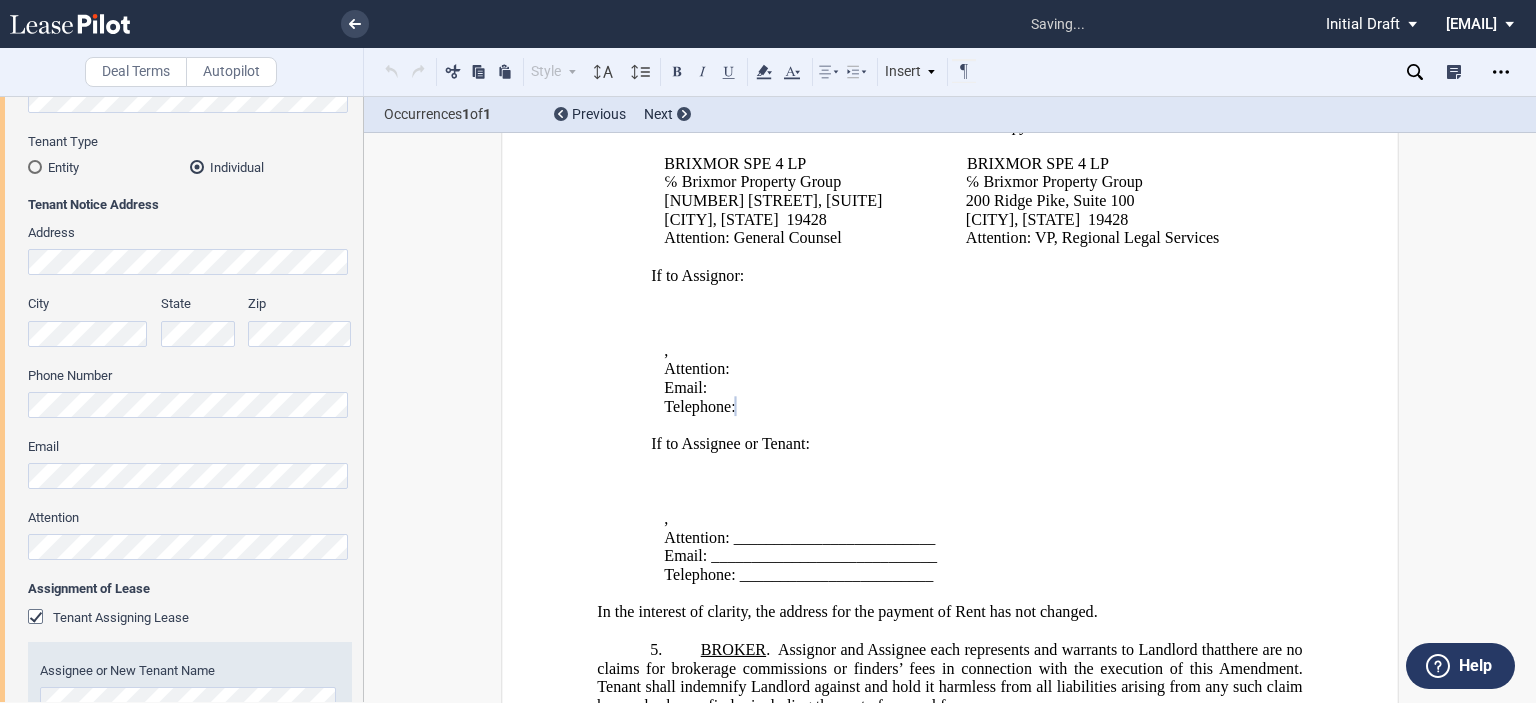 scroll, scrollTop: 229, scrollLeft: 0, axis: vertical 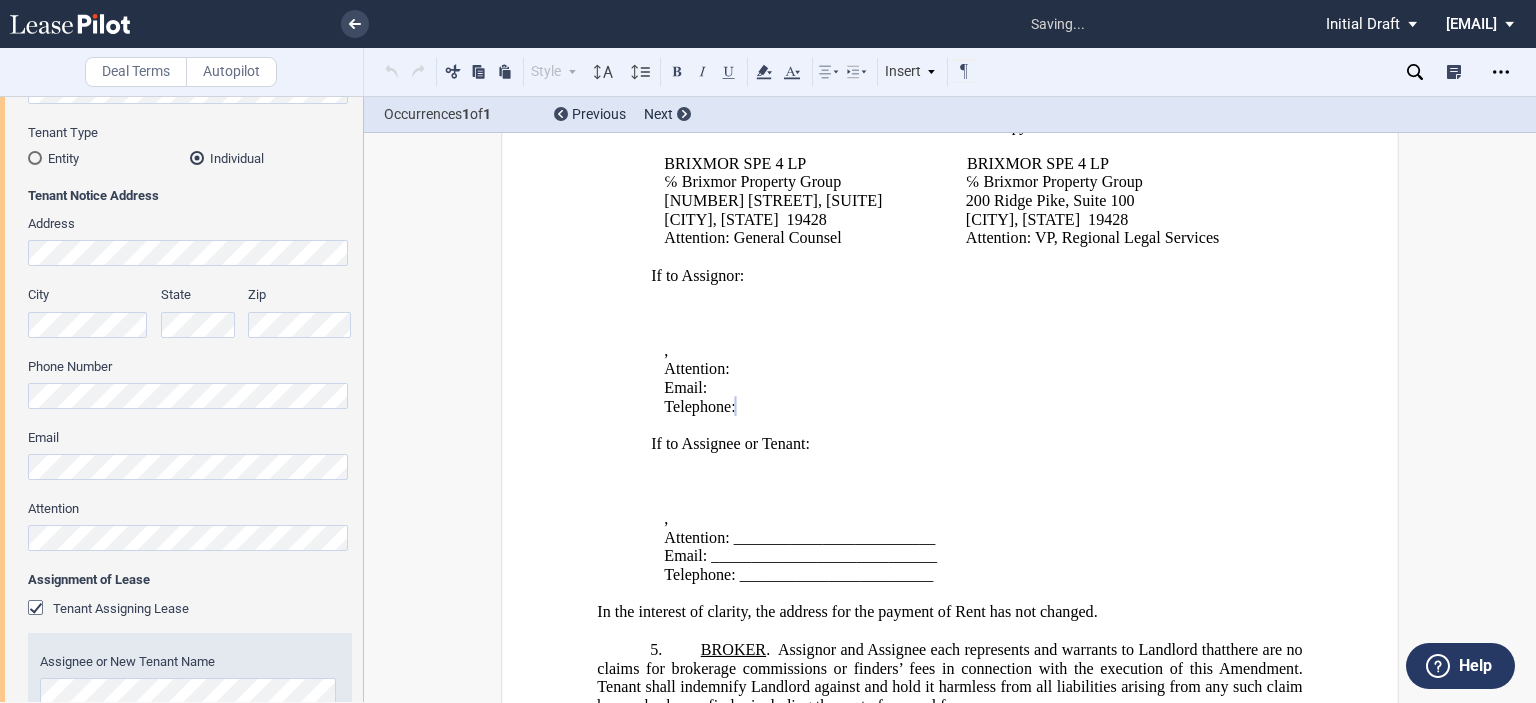 click on "Telephone:  ​​" at bounding box center (960, 406) 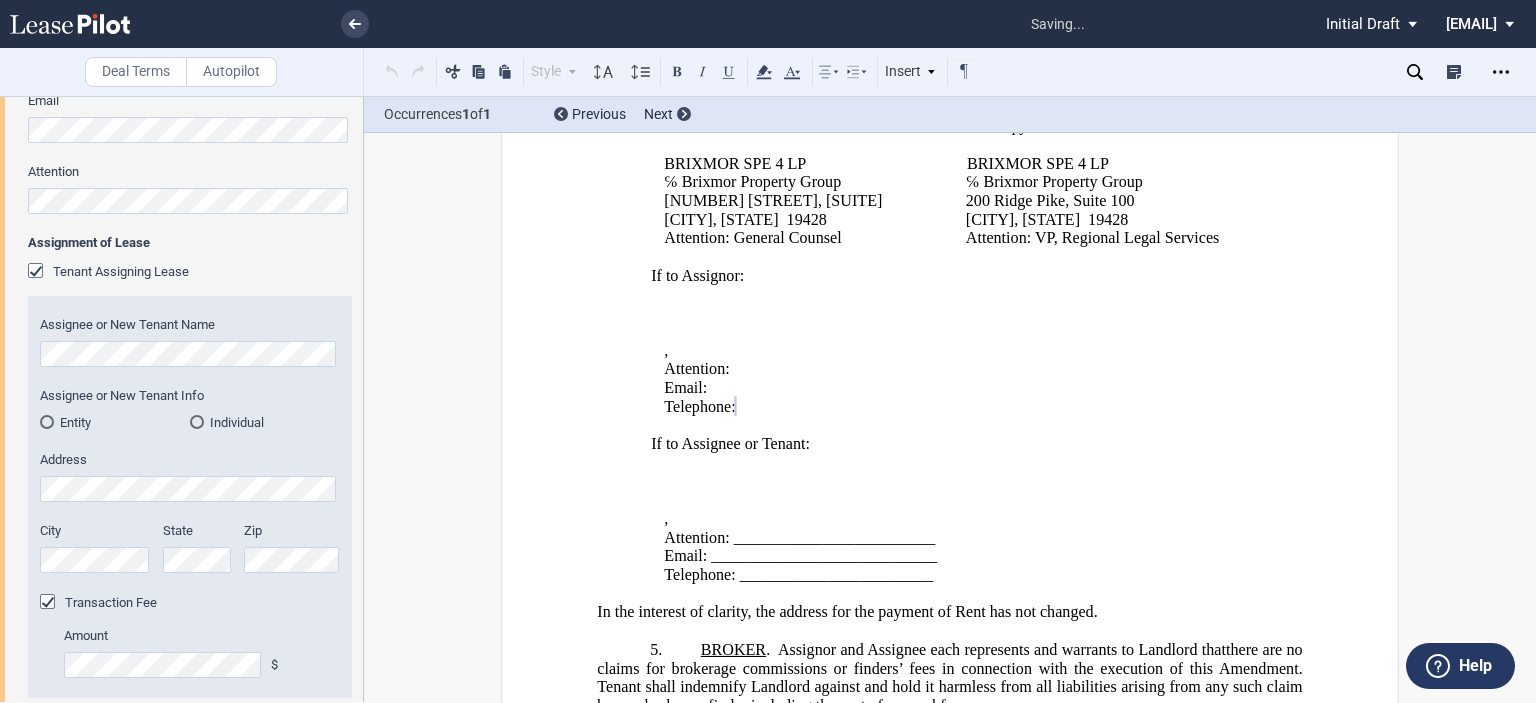 scroll, scrollTop: 572, scrollLeft: 0, axis: vertical 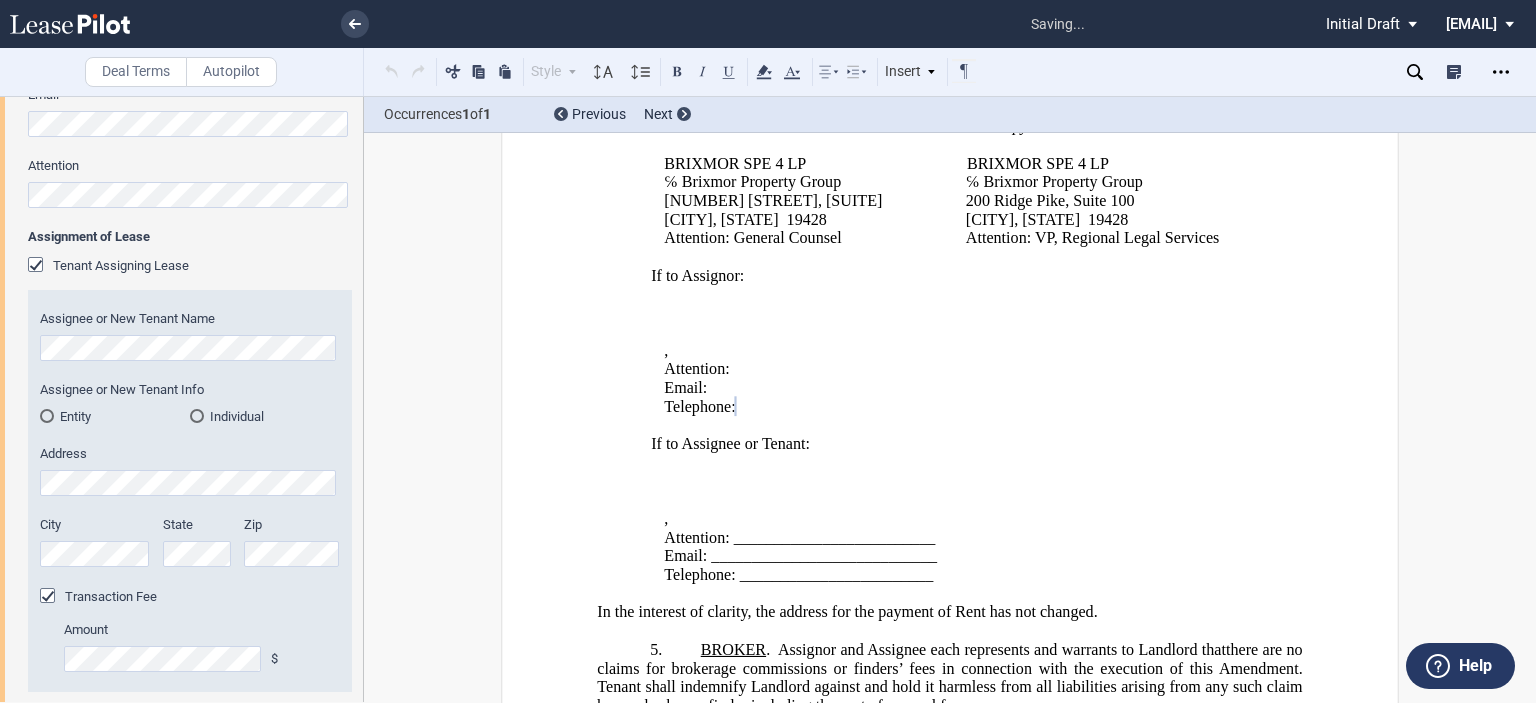 click at bounding box center [47, 416] 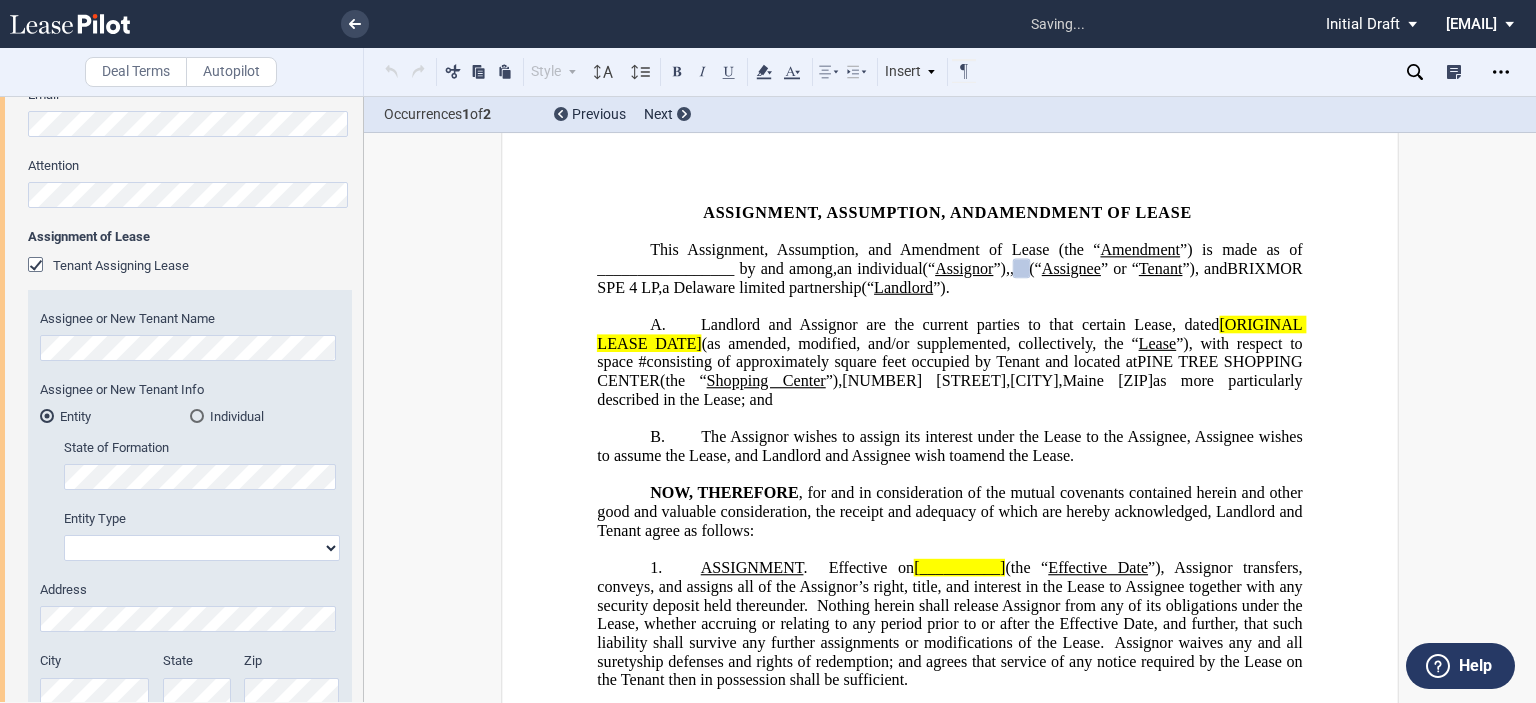 scroll, scrollTop: 0, scrollLeft: 0, axis: both 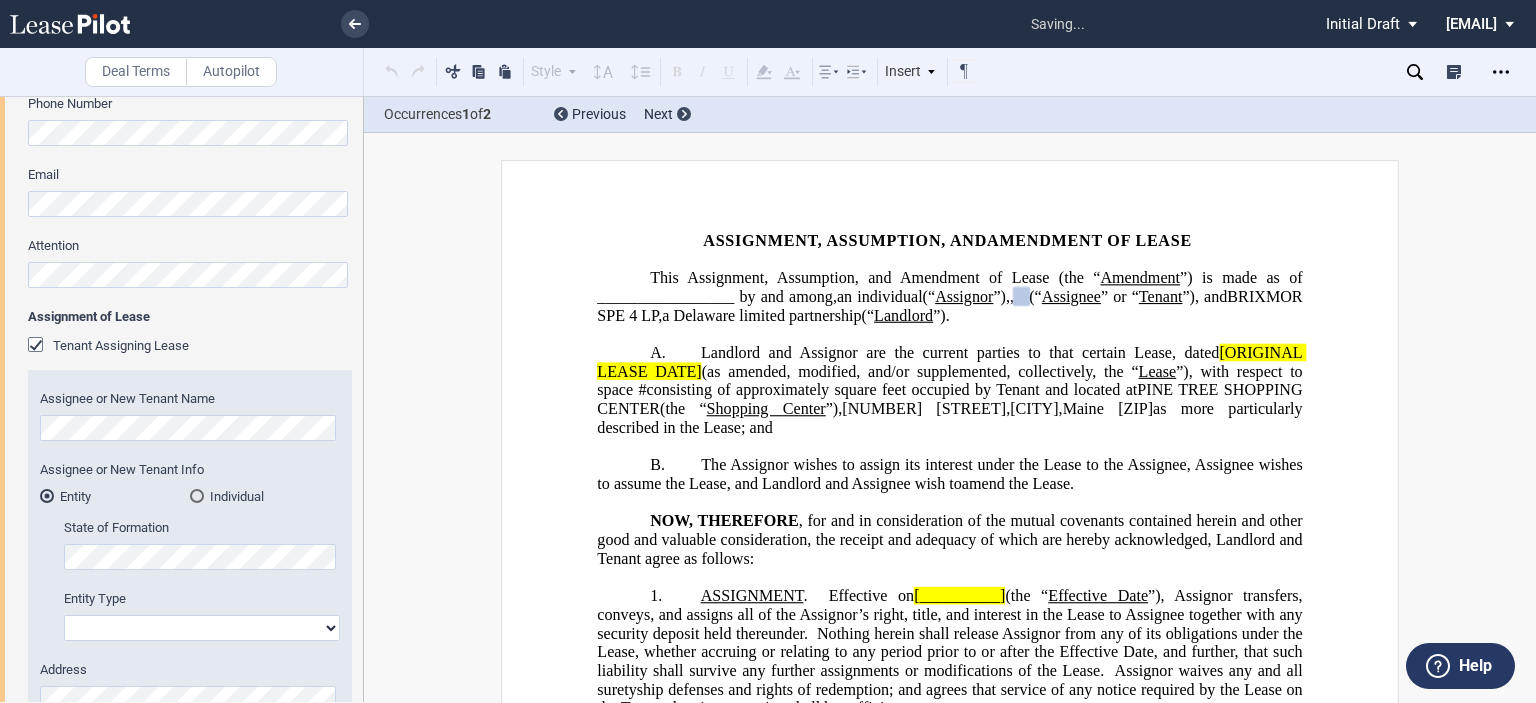 click on "Tenant Trade Name
Tenant Name
Tenant Type
Entity
Individual
State of Formation
Entity Type
Corporation
Limited Liability Company
General Partnership
Limited Partnership
Other
Entity Type (Other)" at bounding box center (181, 326) 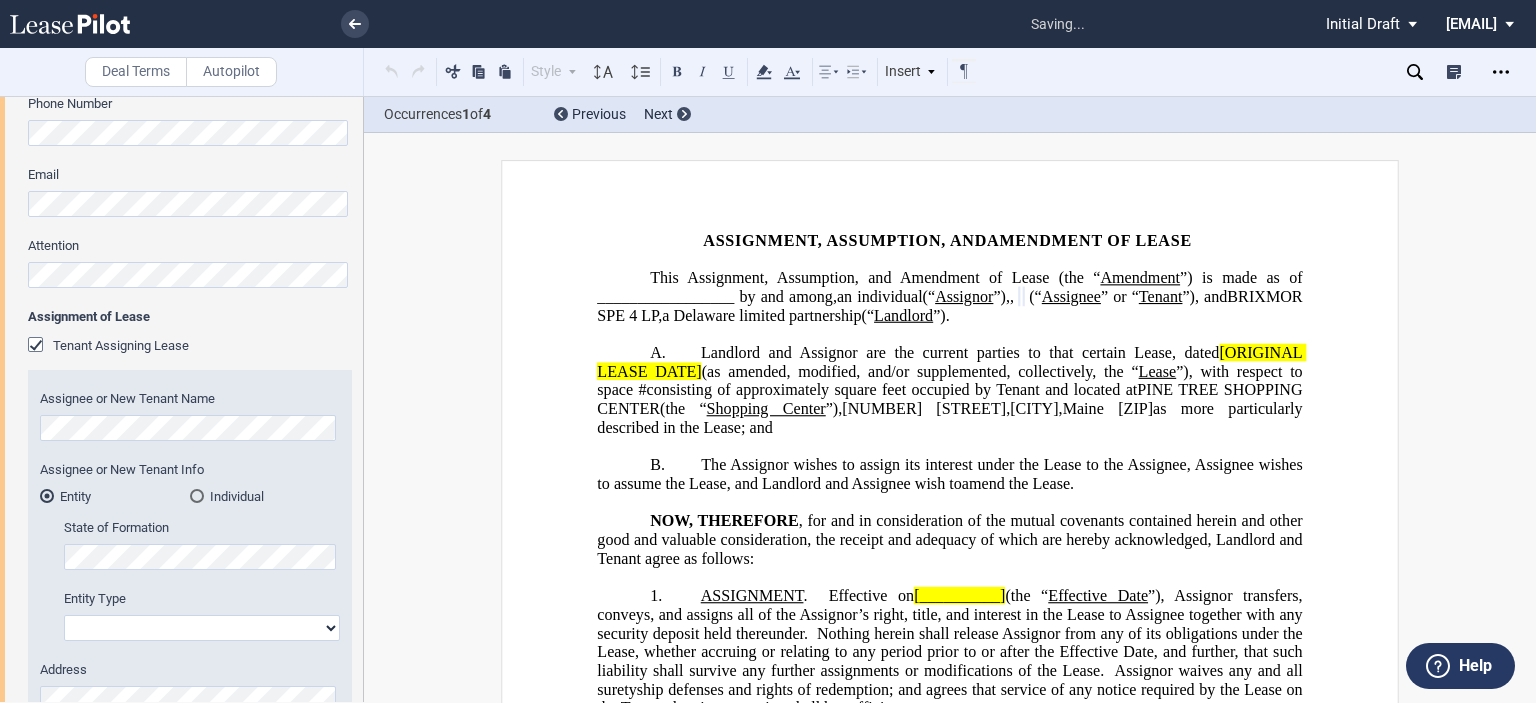 drag, startPoint x: 363, startPoint y: 439, endPoint x: 364, endPoint y: 490, distance: 51.009804 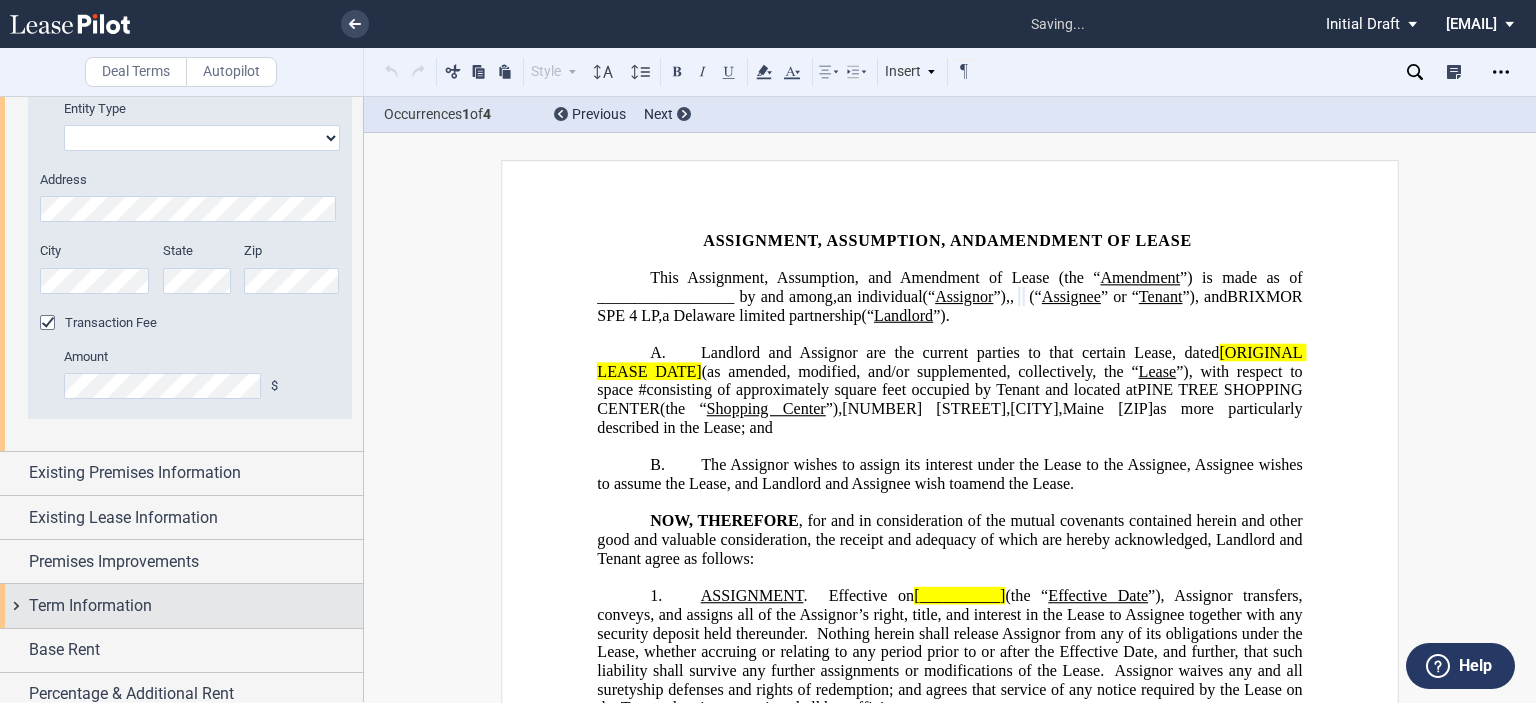scroll, scrollTop: 972, scrollLeft: 0, axis: vertical 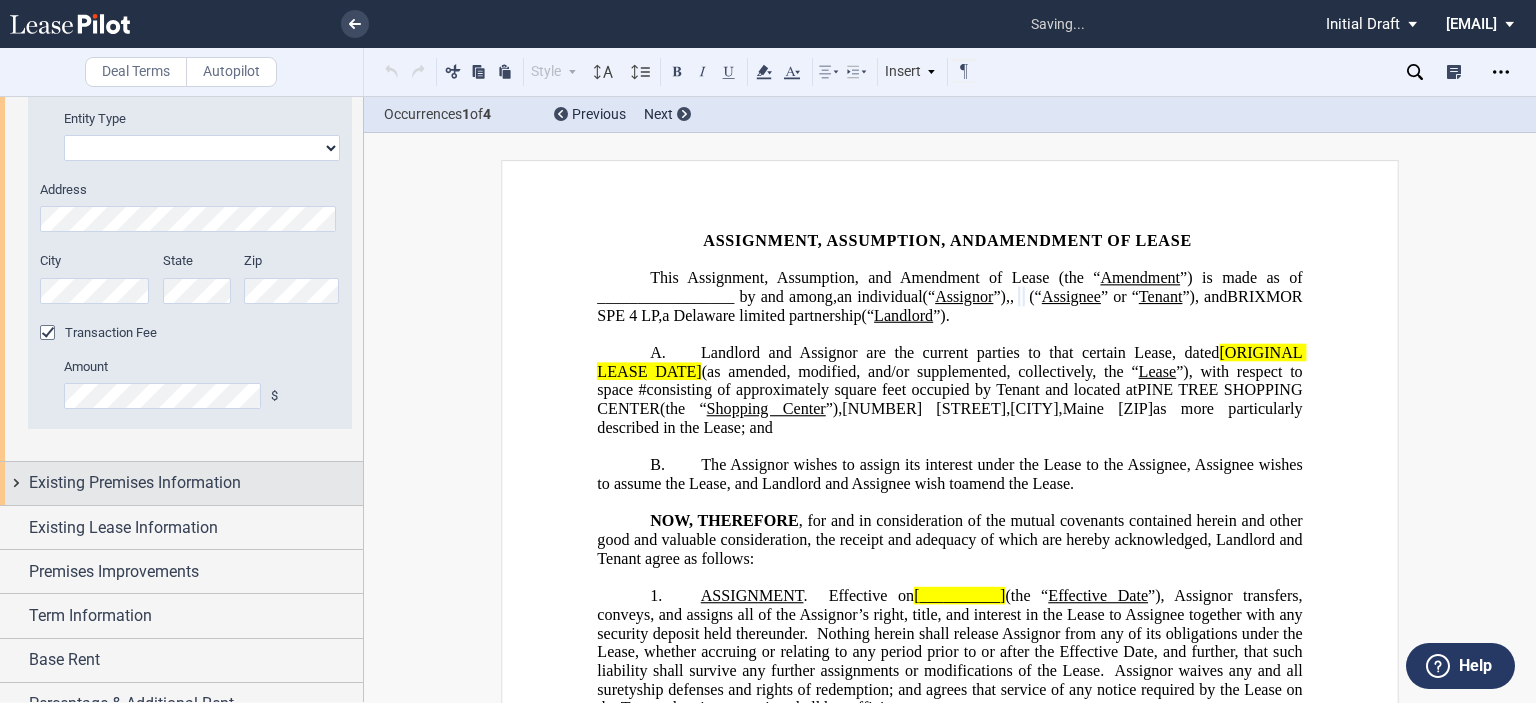 click on "Existing Premises Information" at bounding box center [135, 483] 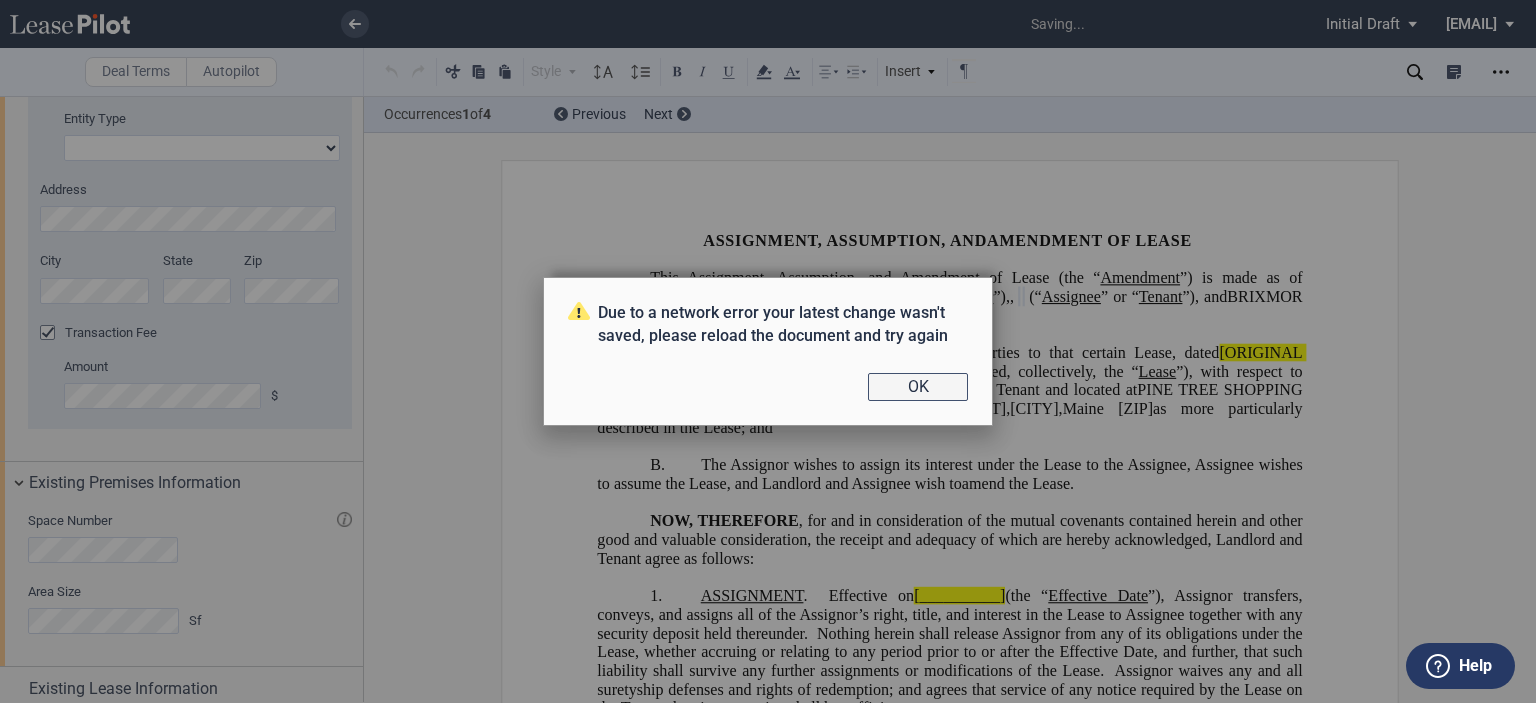 click on "OK" at bounding box center (918, 387) 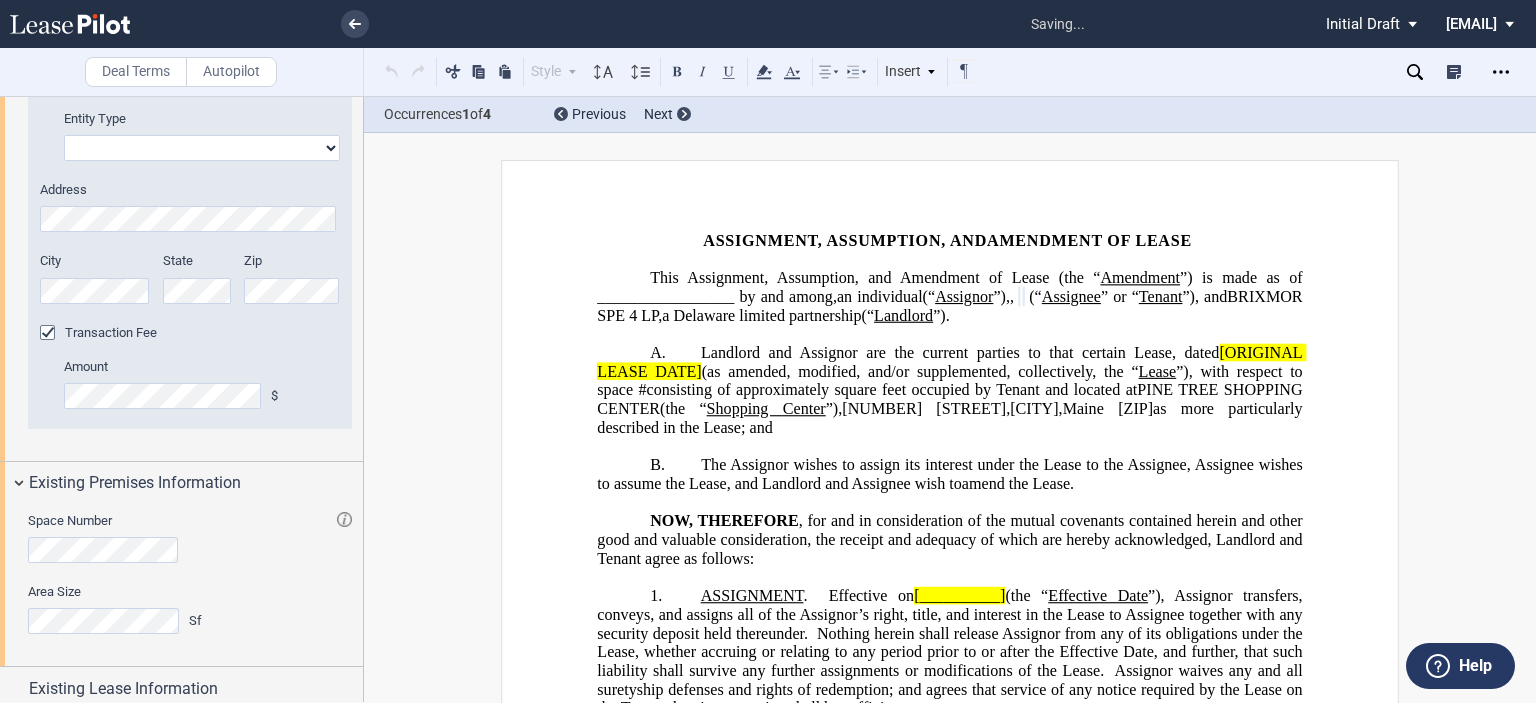 drag, startPoint x: 357, startPoint y: 444, endPoint x: 365, endPoint y: 471, distance: 28.160255 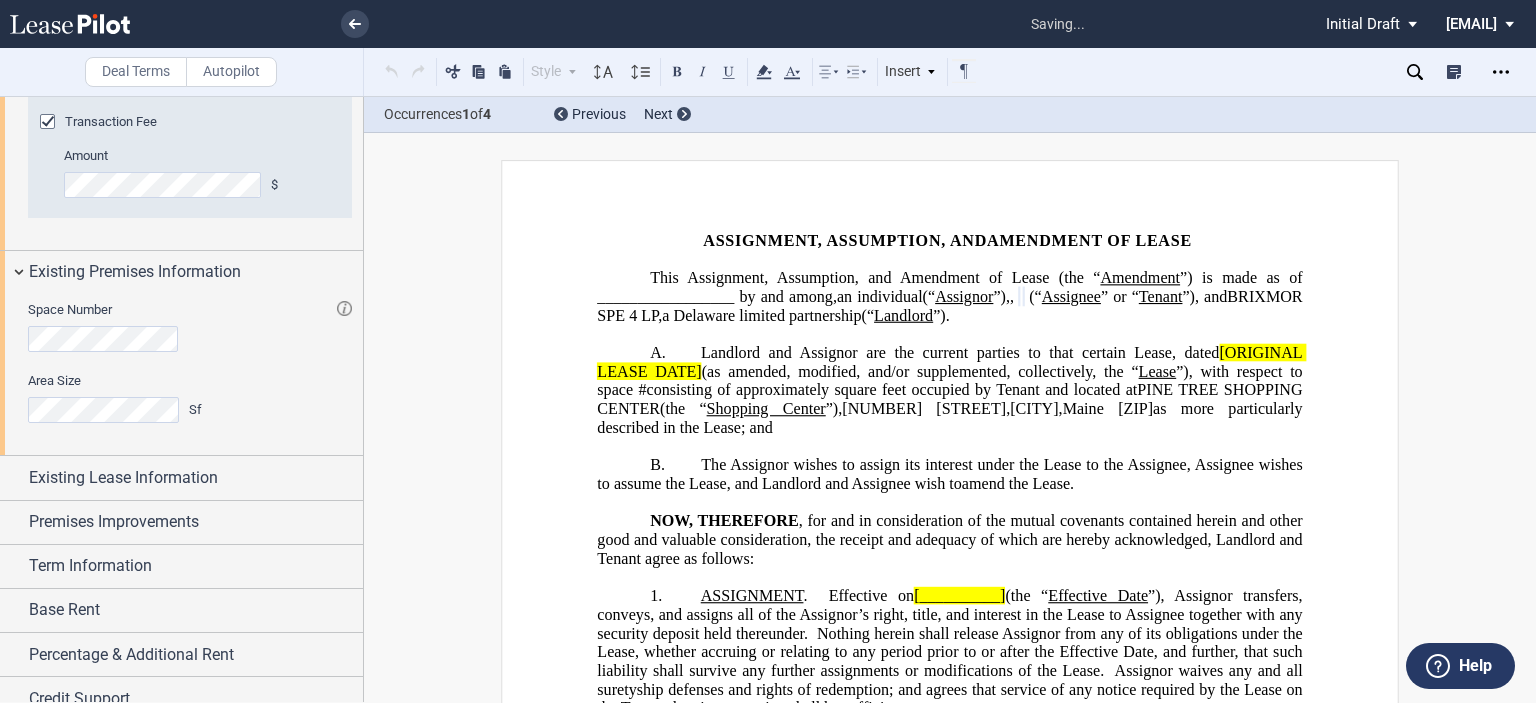 scroll, scrollTop: 1244, scrollLeft: 0, axis: vertical 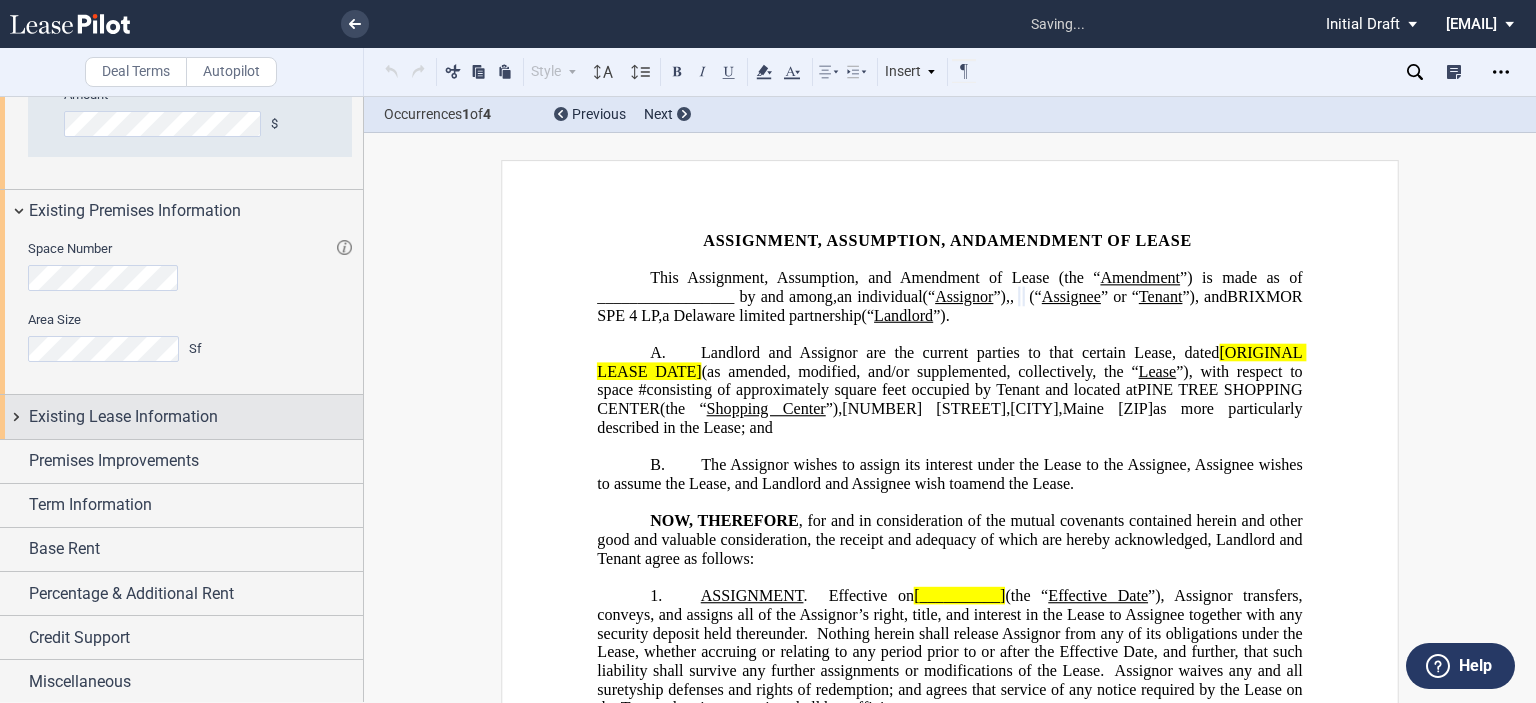 click on "Existing Lease Information" at bounding box center (123, 417) 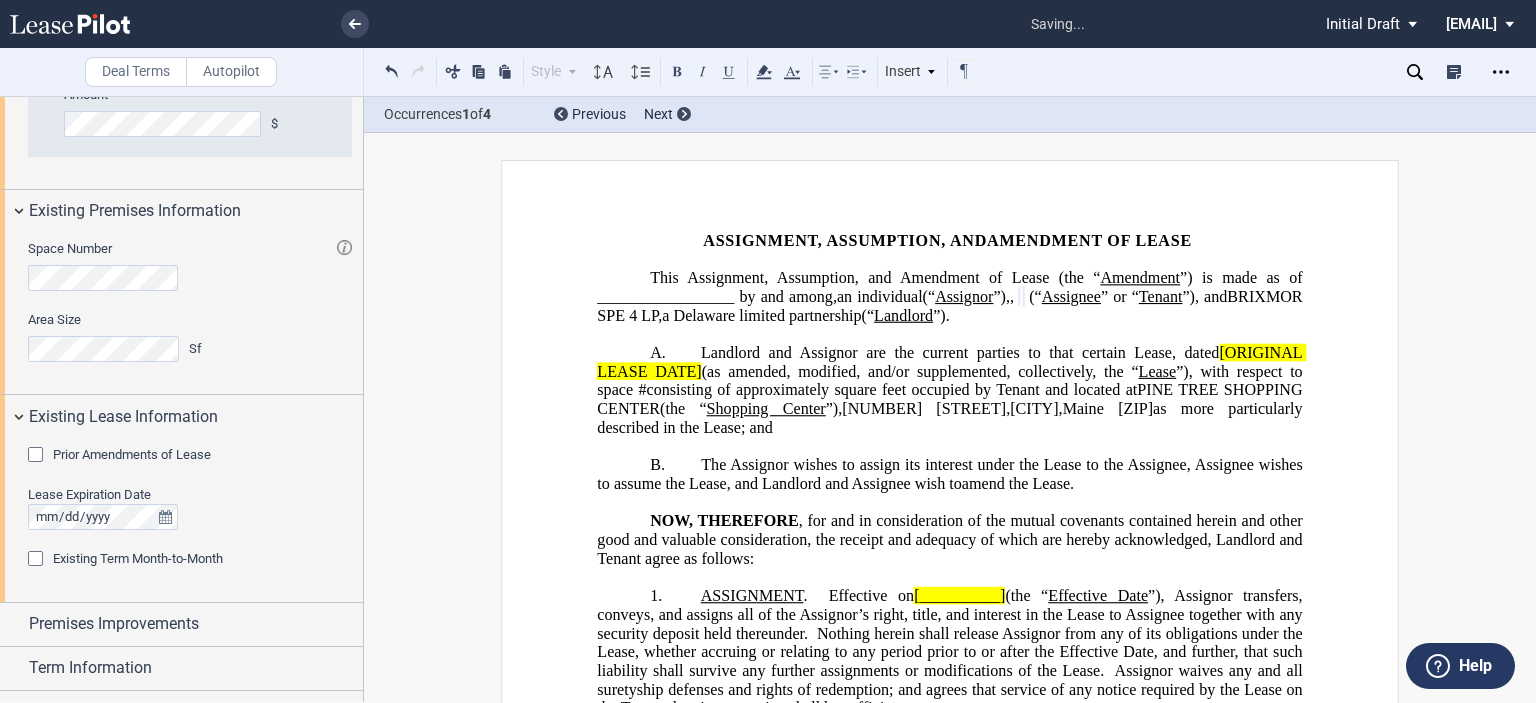 click at bounding box center [38, 457] 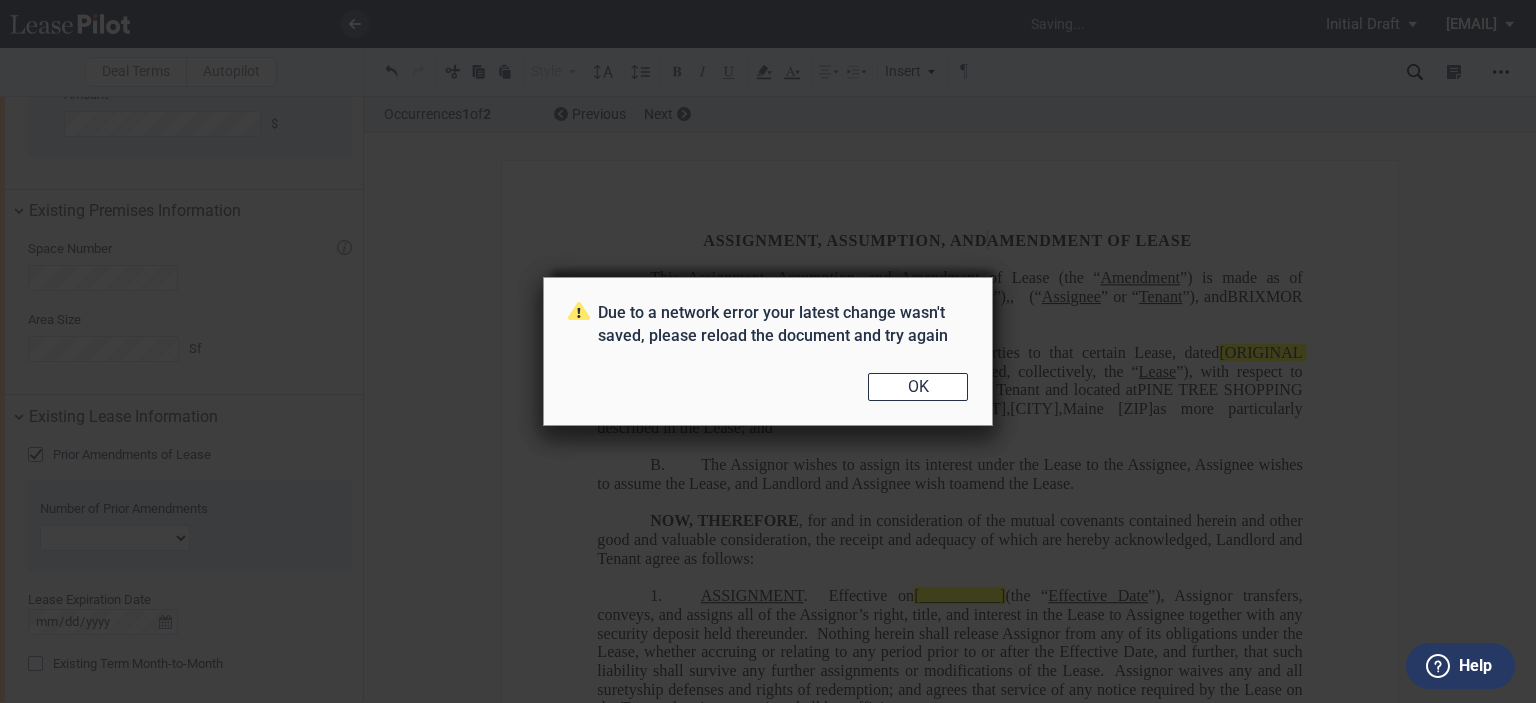 drag, startPoint x: 945, startPoint y: 374, endPoint x: 939, endPoint y: 109, distance: 265.0679 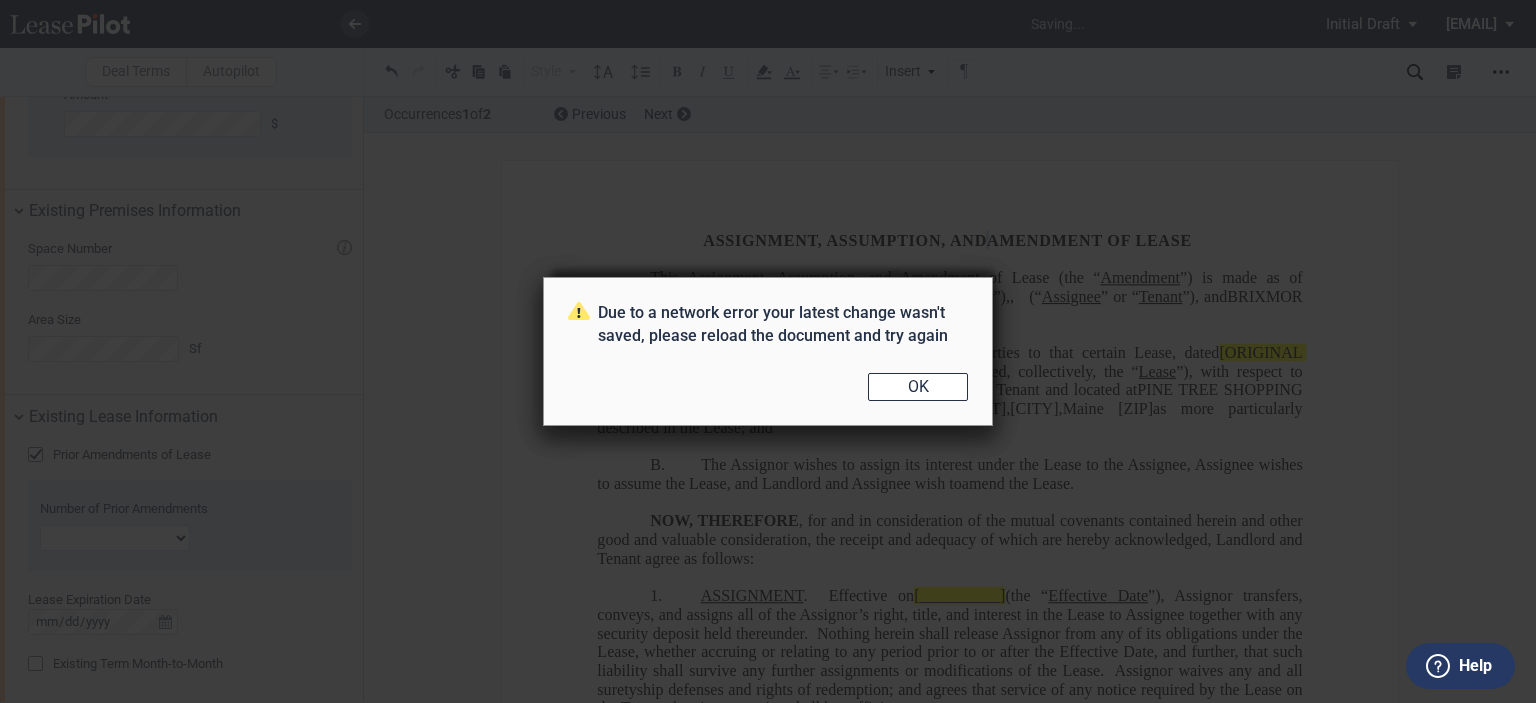 click on "OK" at bounding box center (918, 387) 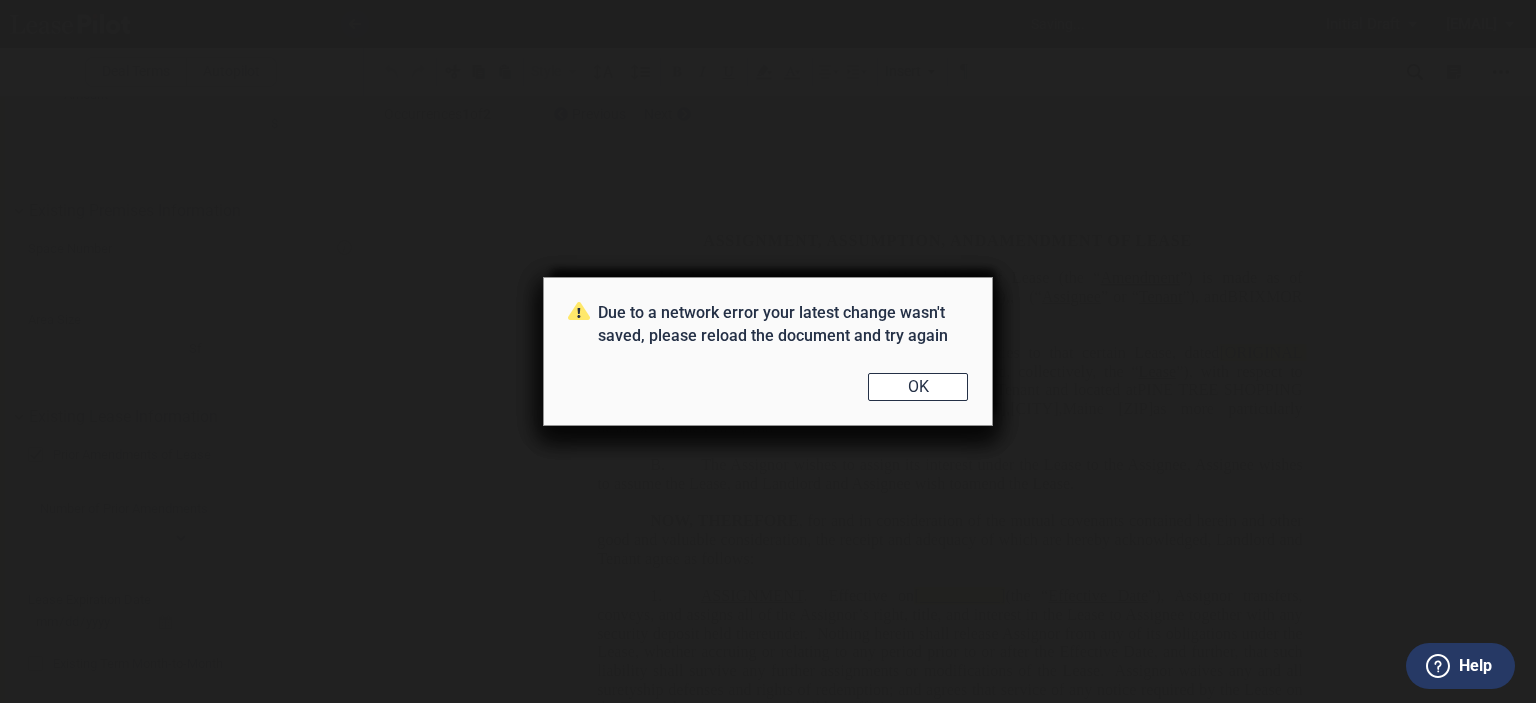 click on "OK" at bounding box center [918, 387] 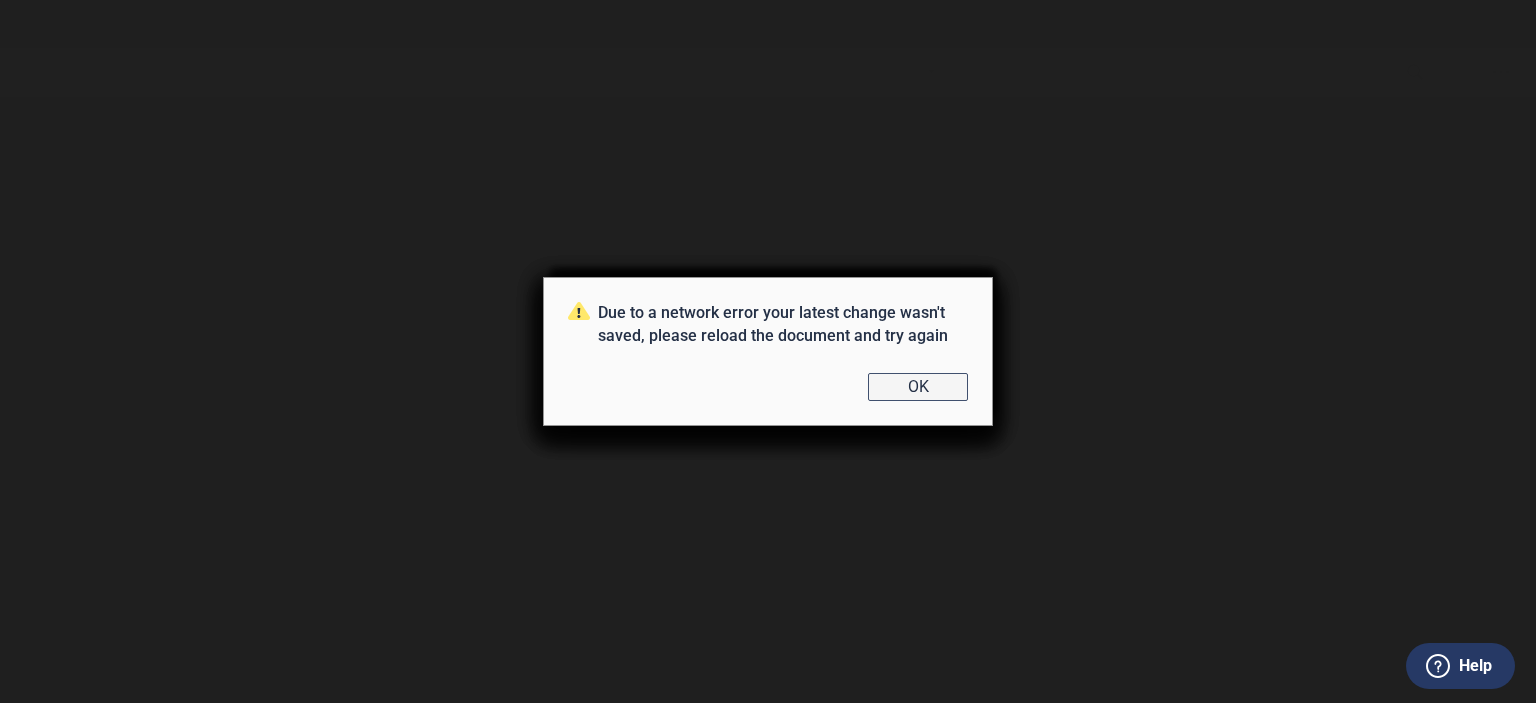 click on "OK" at bounding box center (918, 387) 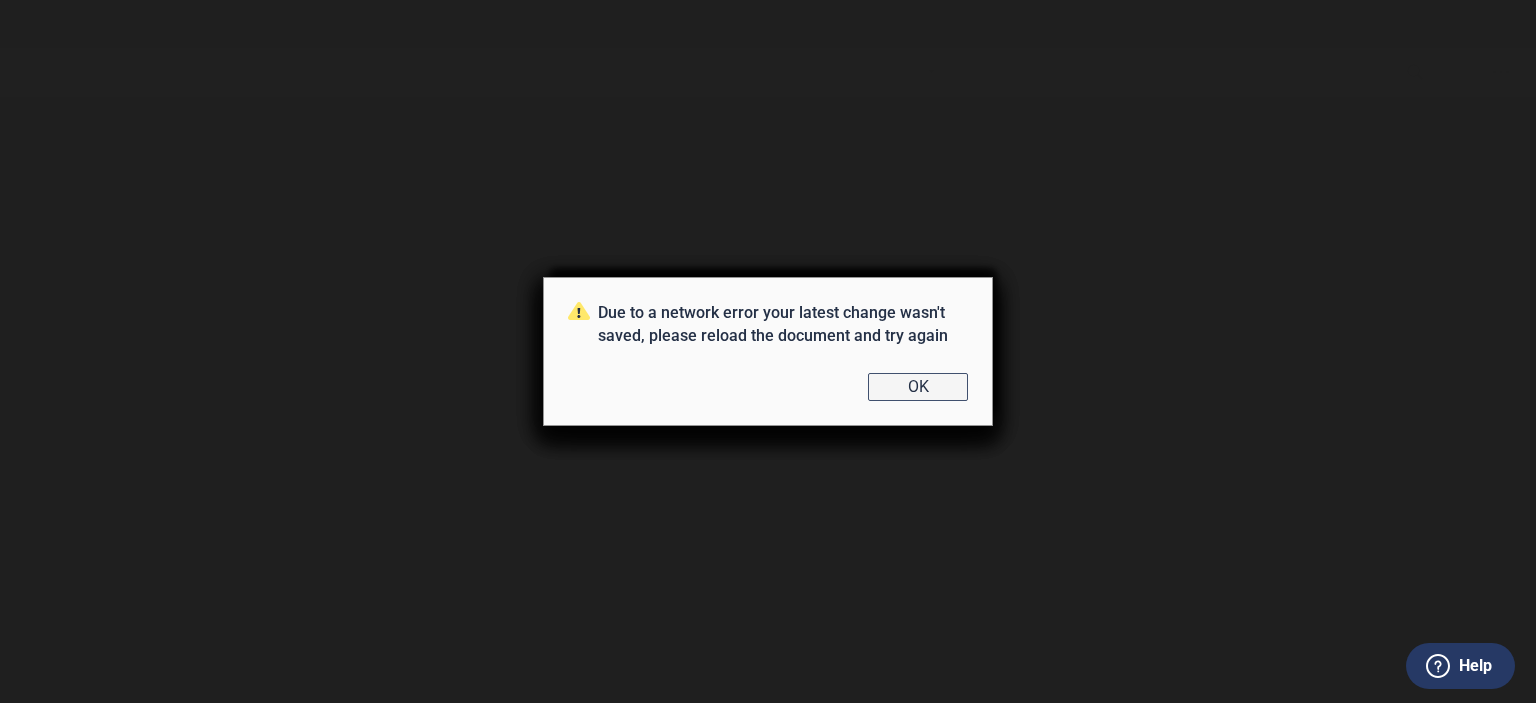 click on "OK" at bounding box center (918, 387) 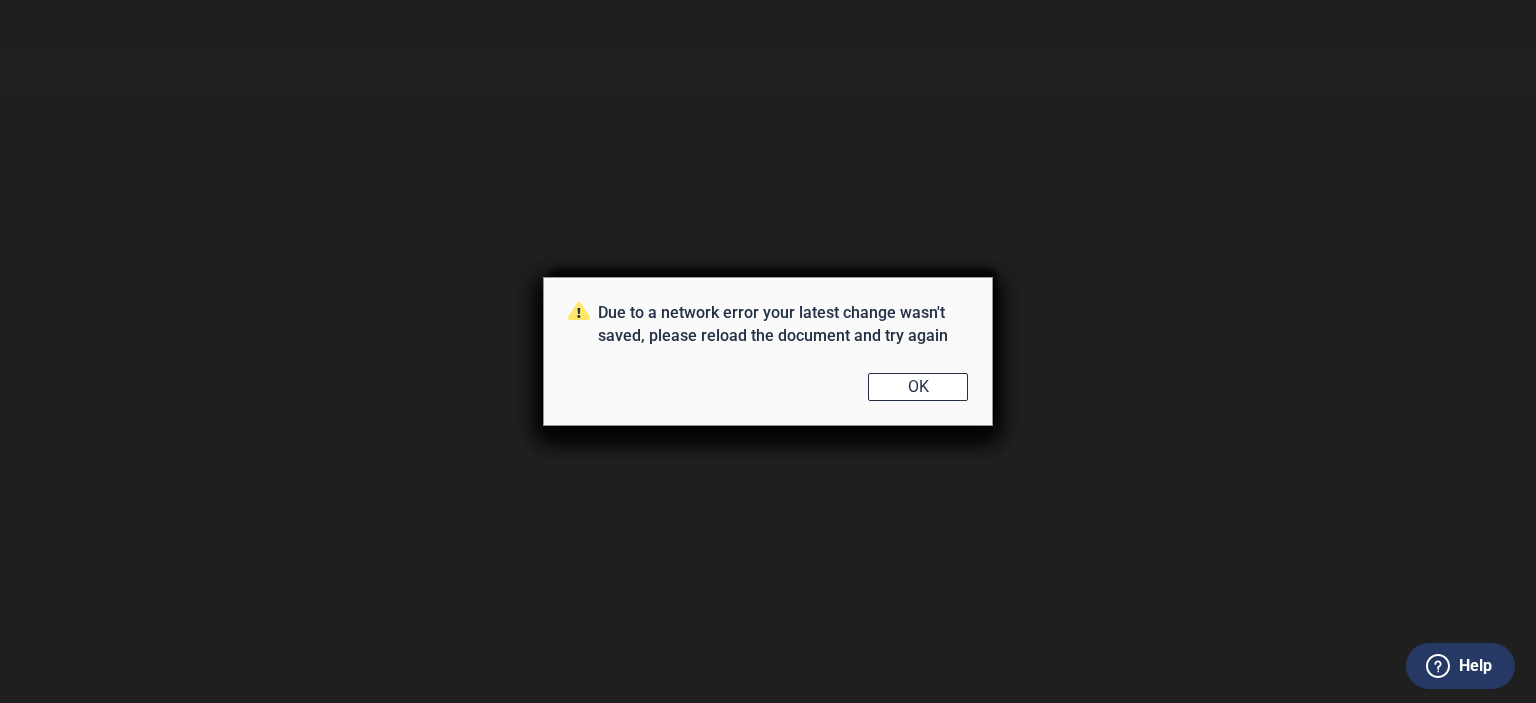 click on "Due to a network error your latest change wasn't saved, please reload the document and try again OK" at bounding box center [768, 351] 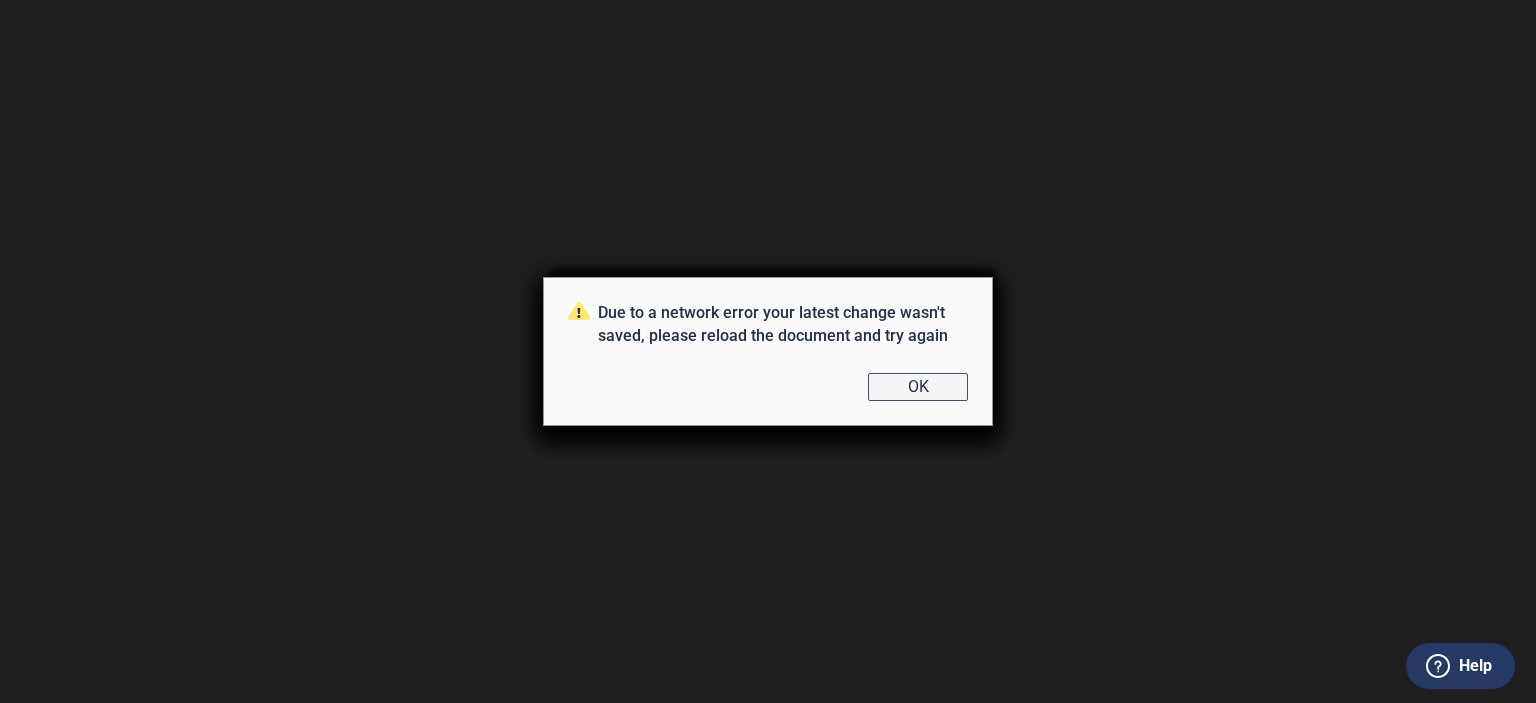 click on "OK" at bounding box center [918, 387] 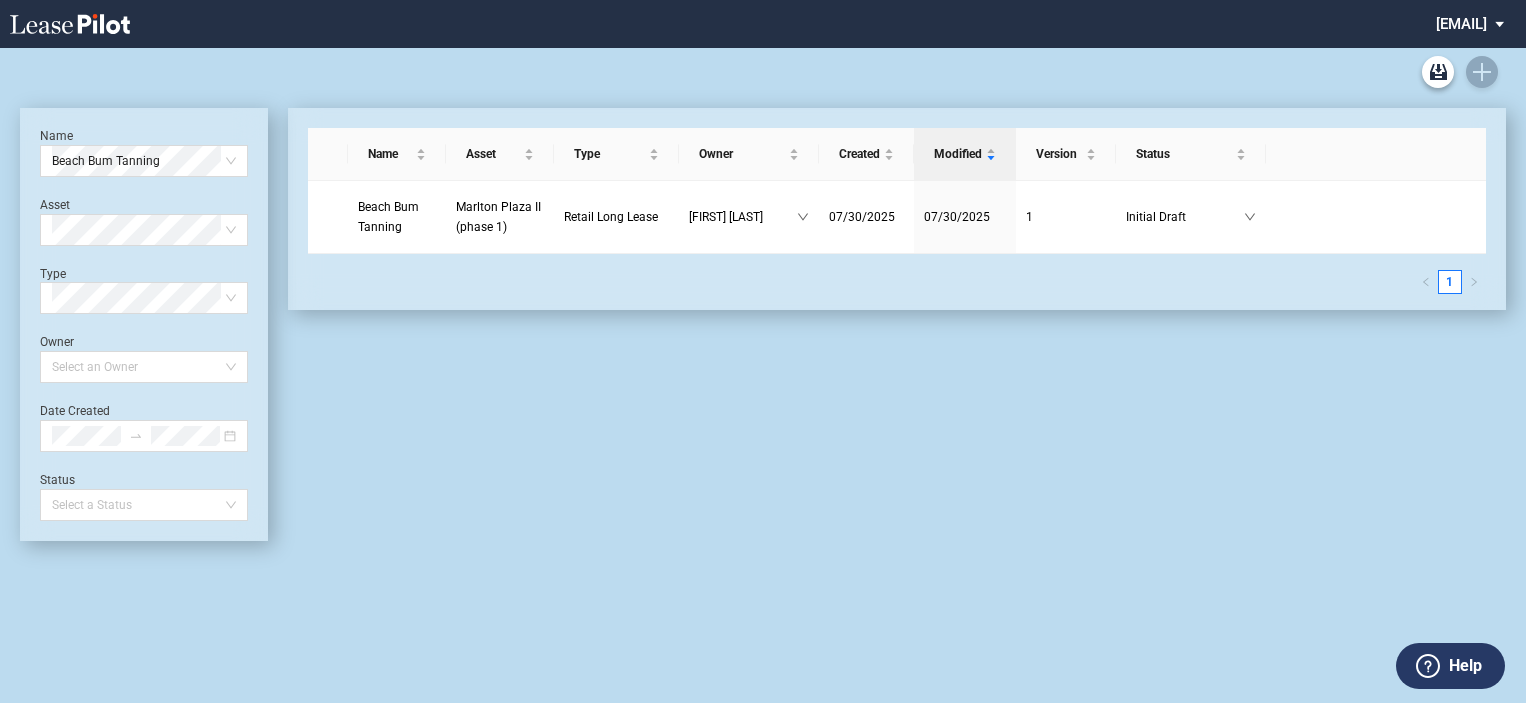 scroll, scrollTop: 0, scrollLeft: 0, axis: both 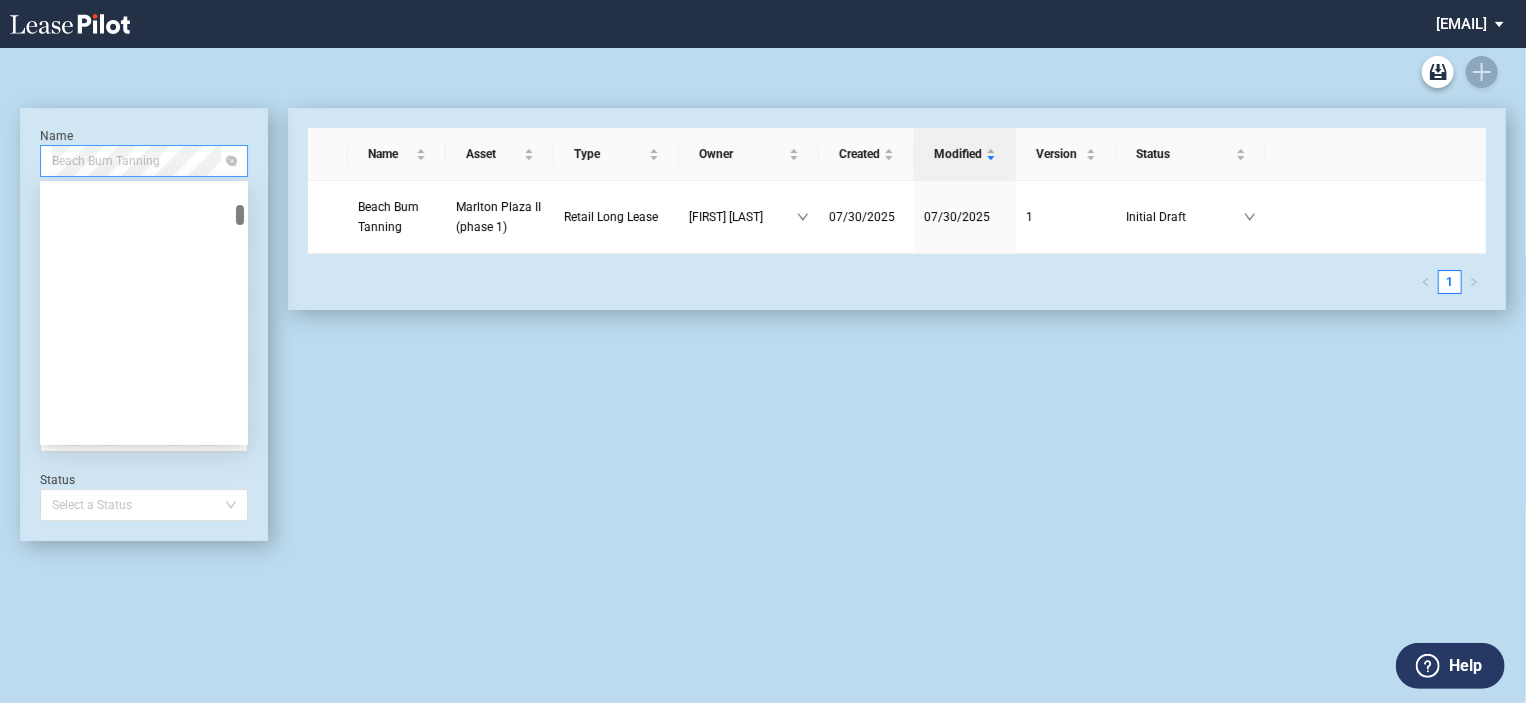 click on "Beach Bum Tanning" at bounding box center [144, 161] 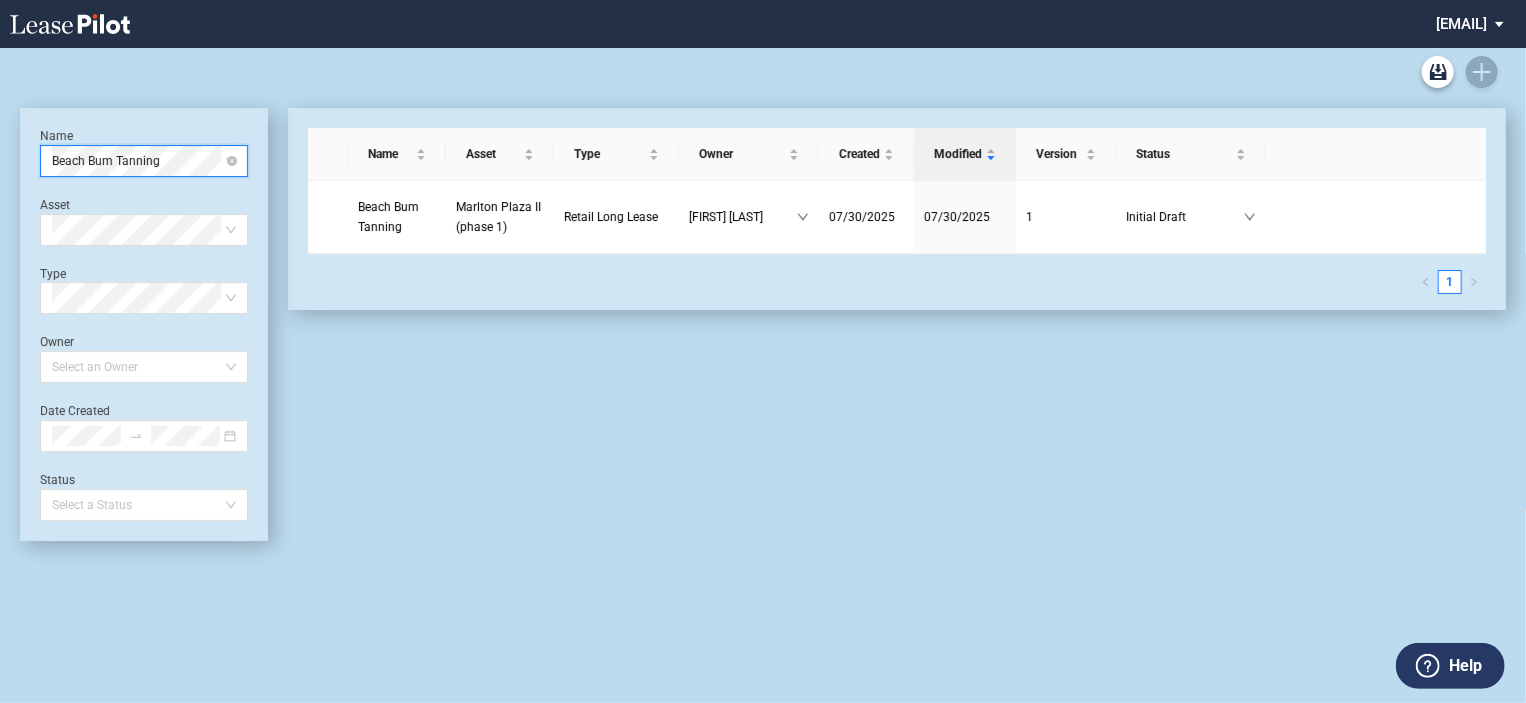 click on "Beach Bum Tanning" at bounding box center (144, 161) 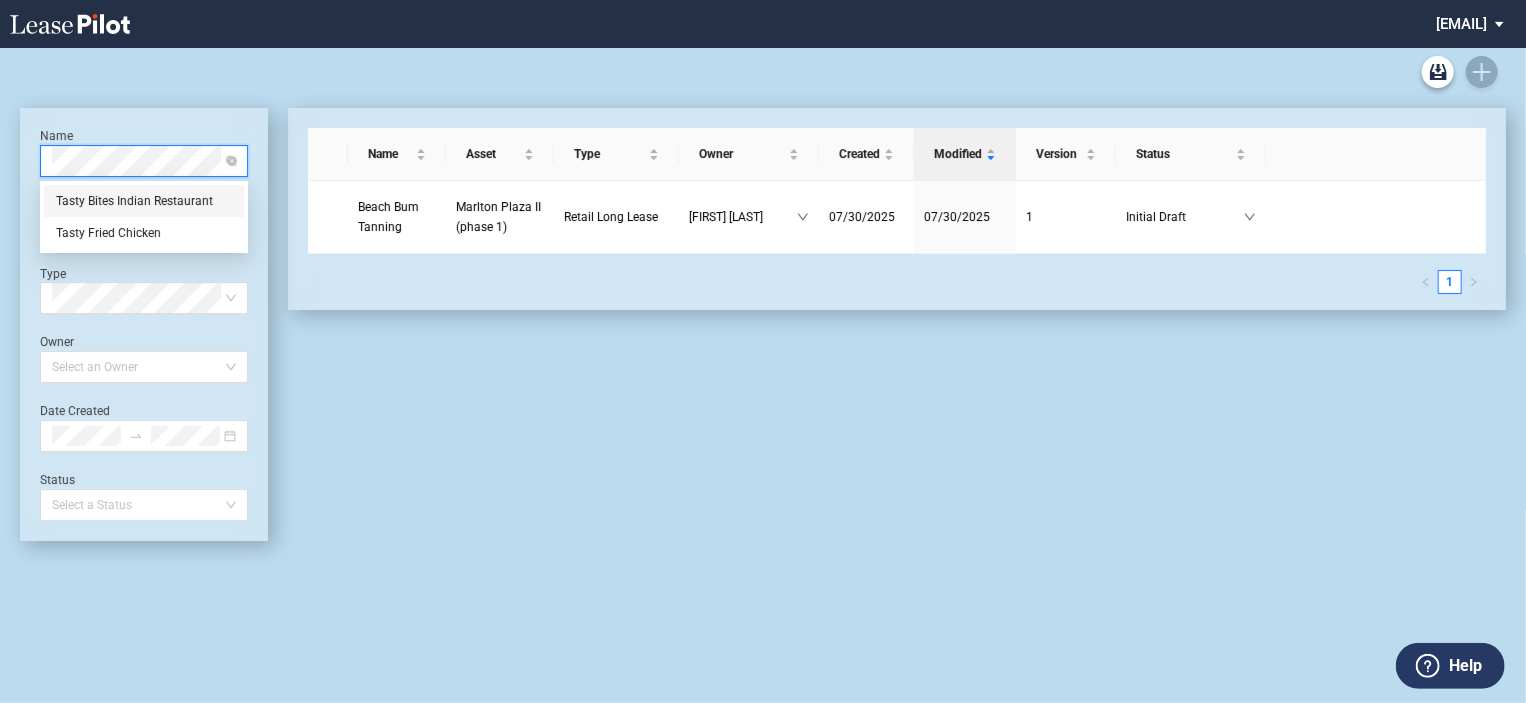 scroll, scrollTop: 0, scrollLeft: 0, axis: both 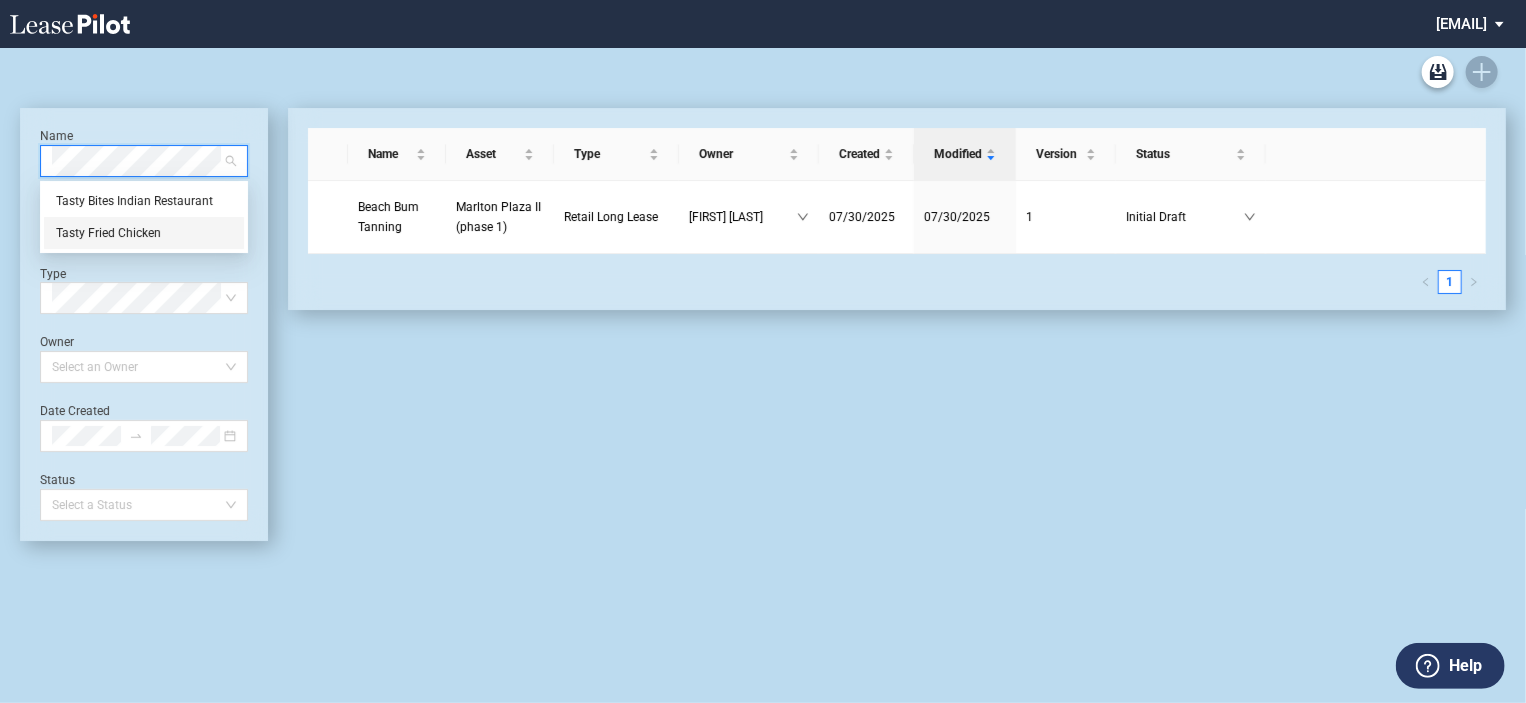 click on "Tasty Fried Chicken" at bounding box center (144, 233) 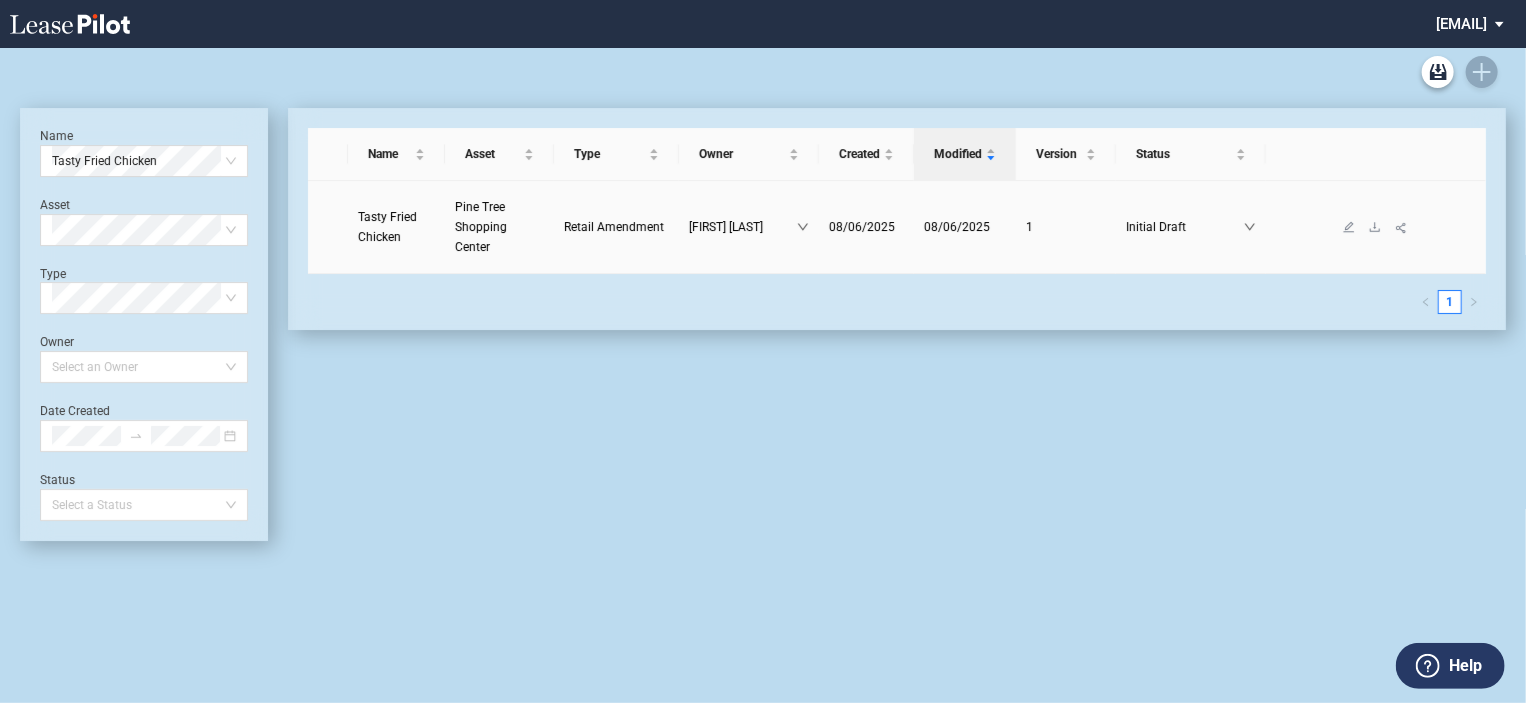 click on "Tasty Fried Chicken" at bounding box center [387, 227] 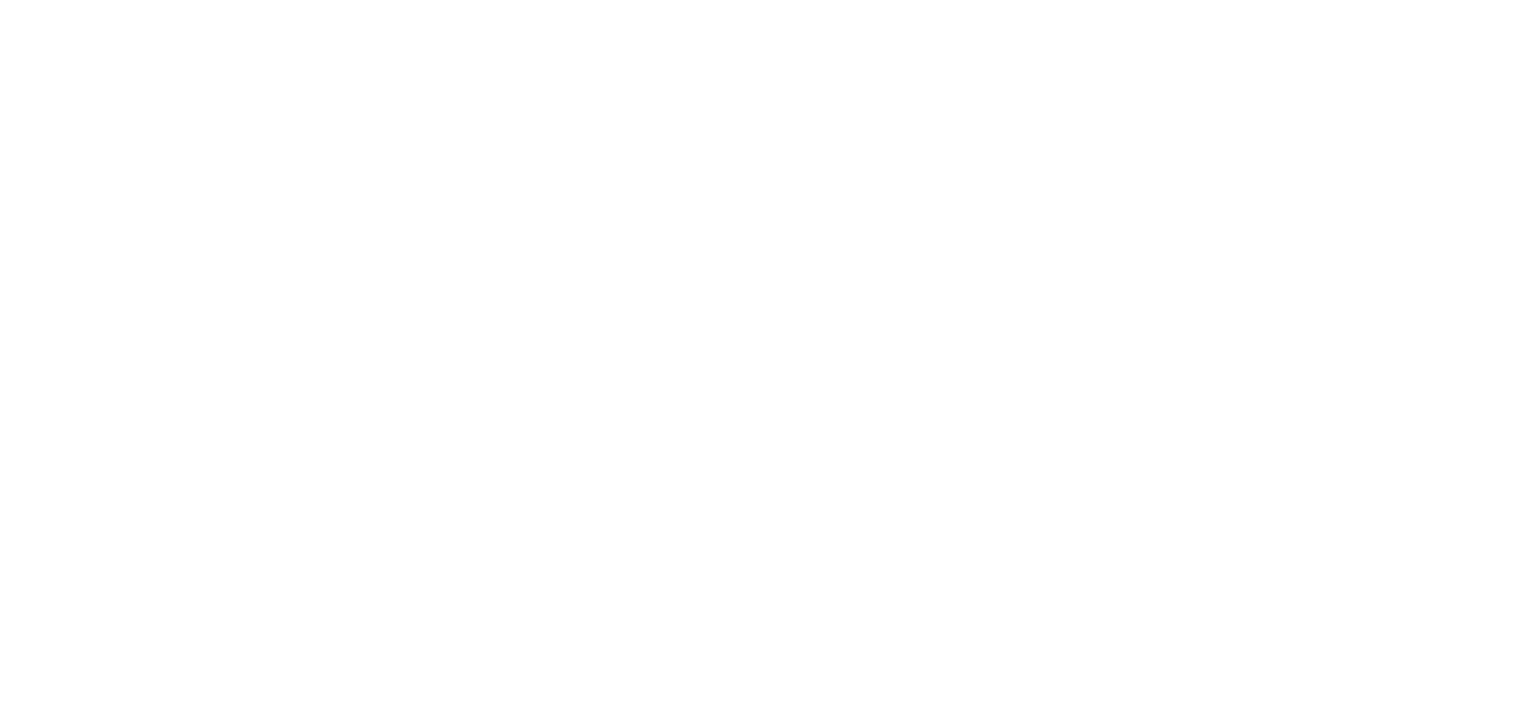 scroll, scrollTop: 0, scrollLeft: 0, axis: both 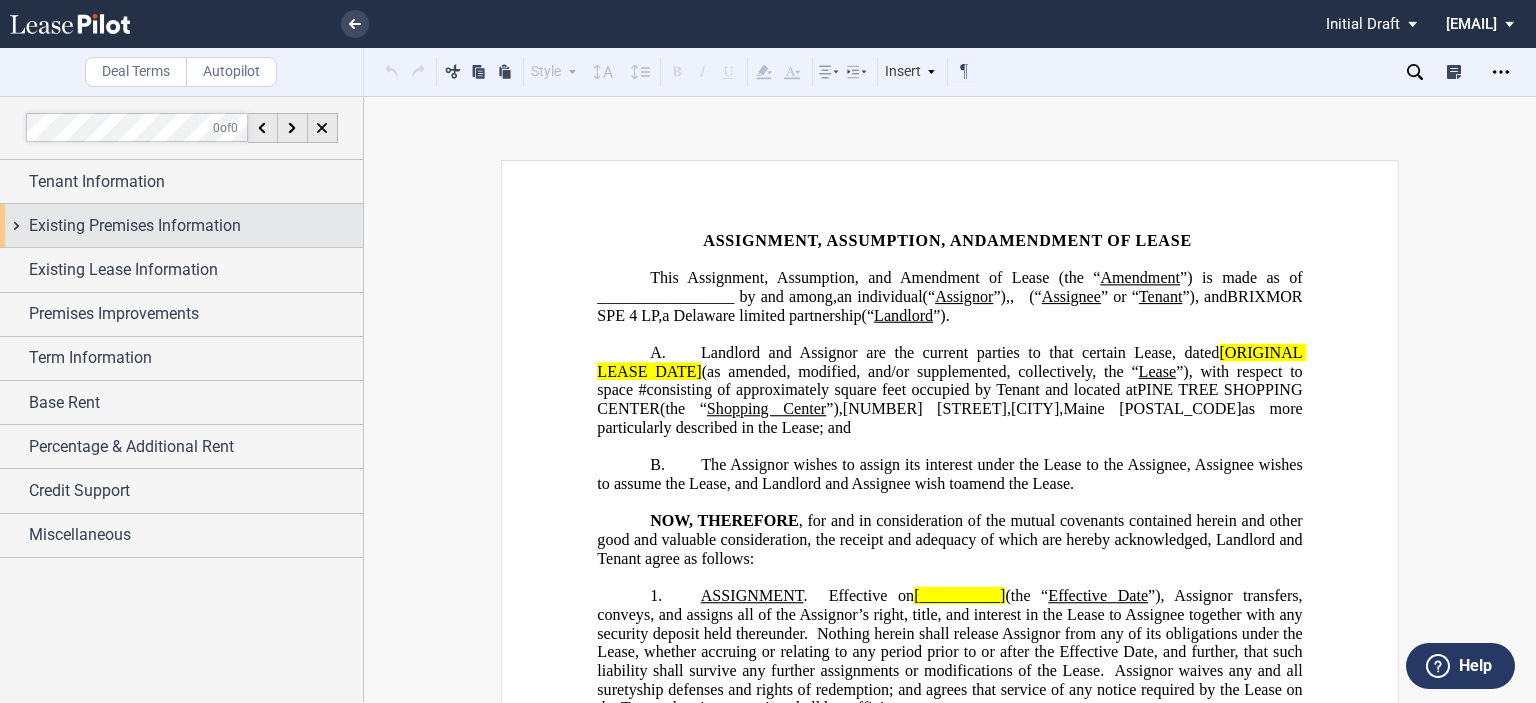 click on "Existing Premises Information" at bounding box center (135, 226) 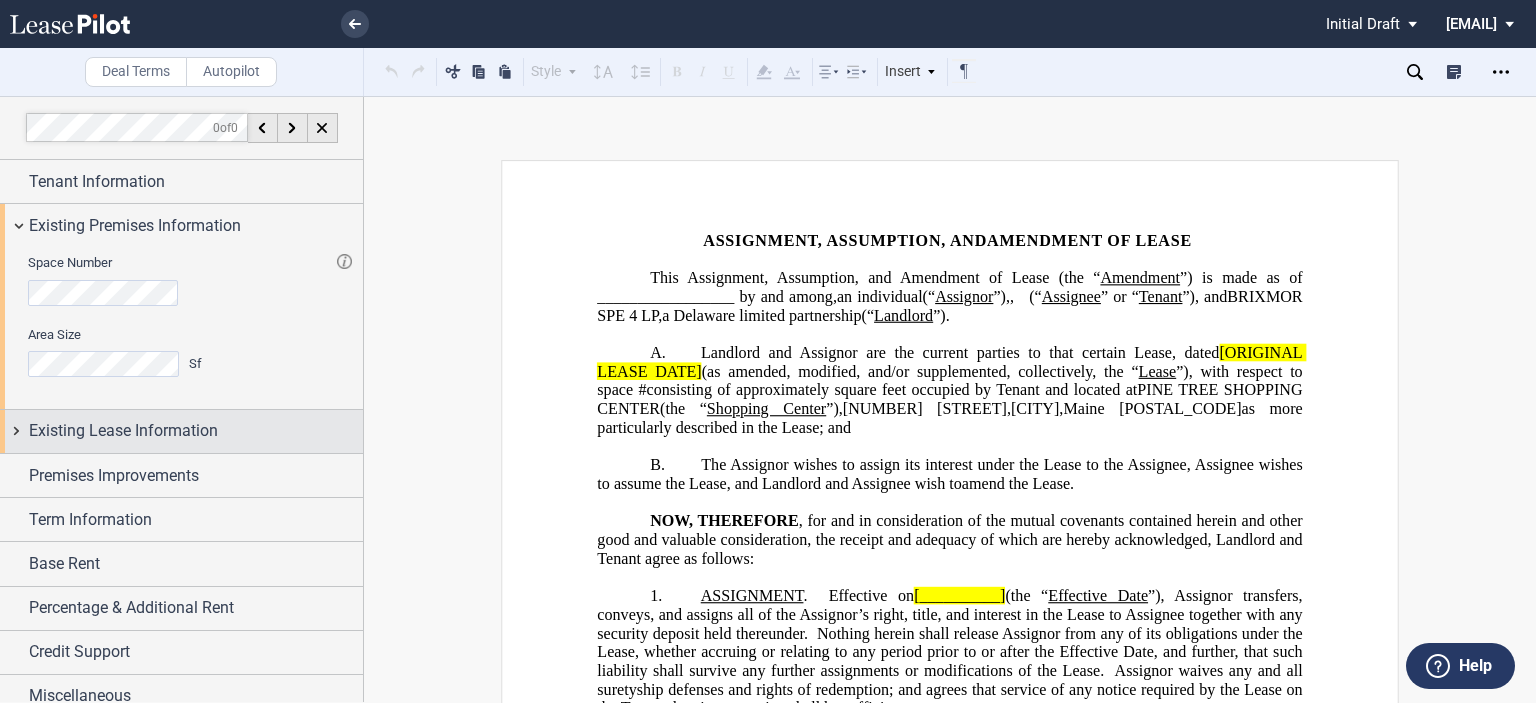 click on "Existing Lease Information" at bounding box center (123, 431) 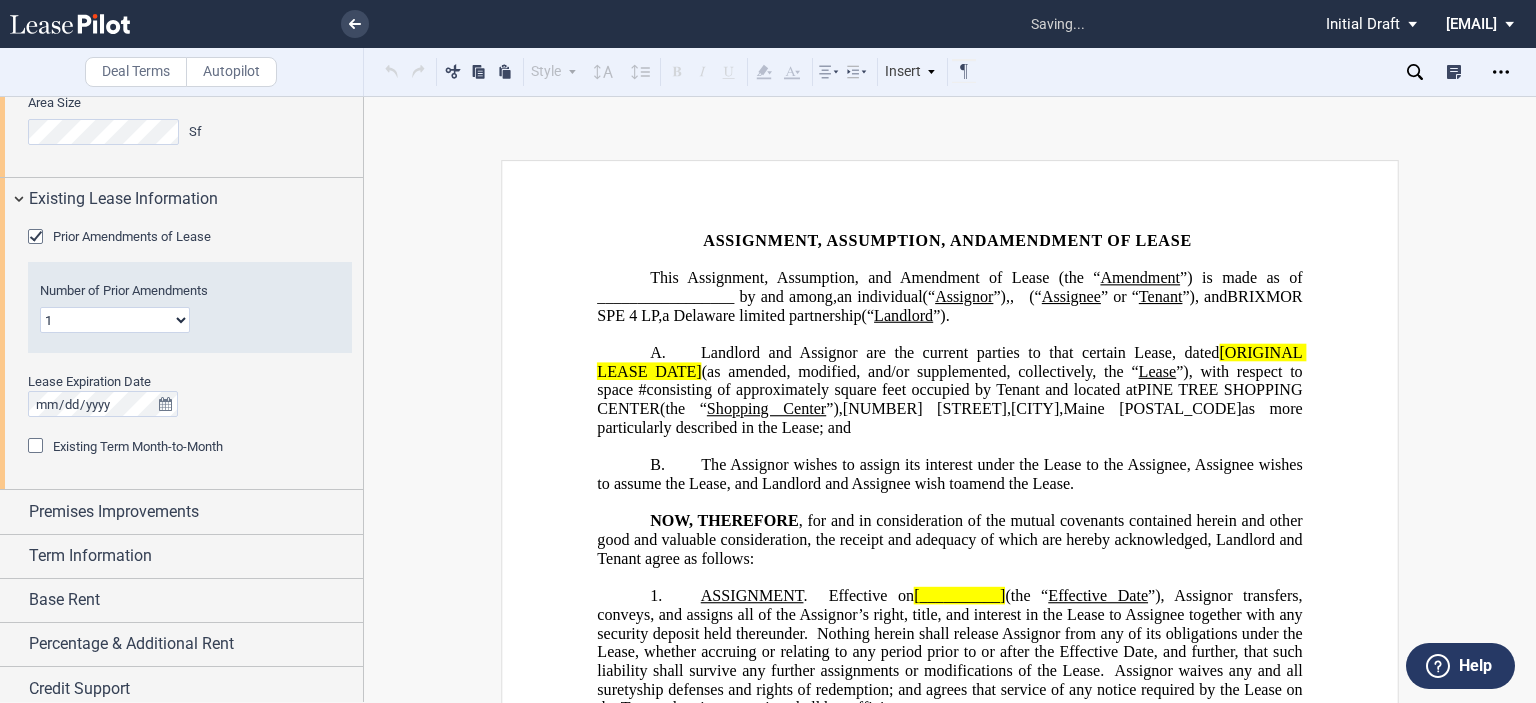scroll, scrollTop: 231, scrollLeft: 0, axis: vertical 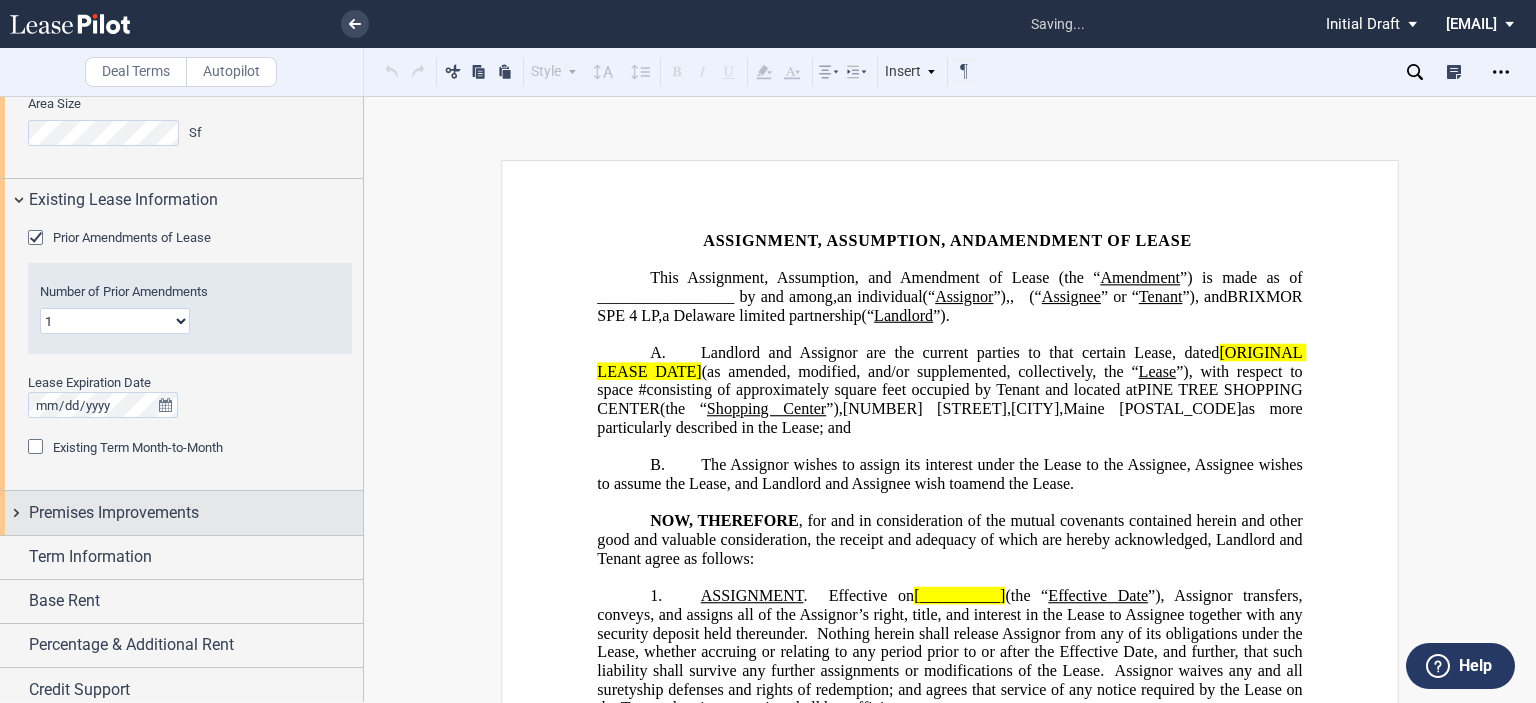 click on "Premises Improvements" at bounding box center [181, 512] 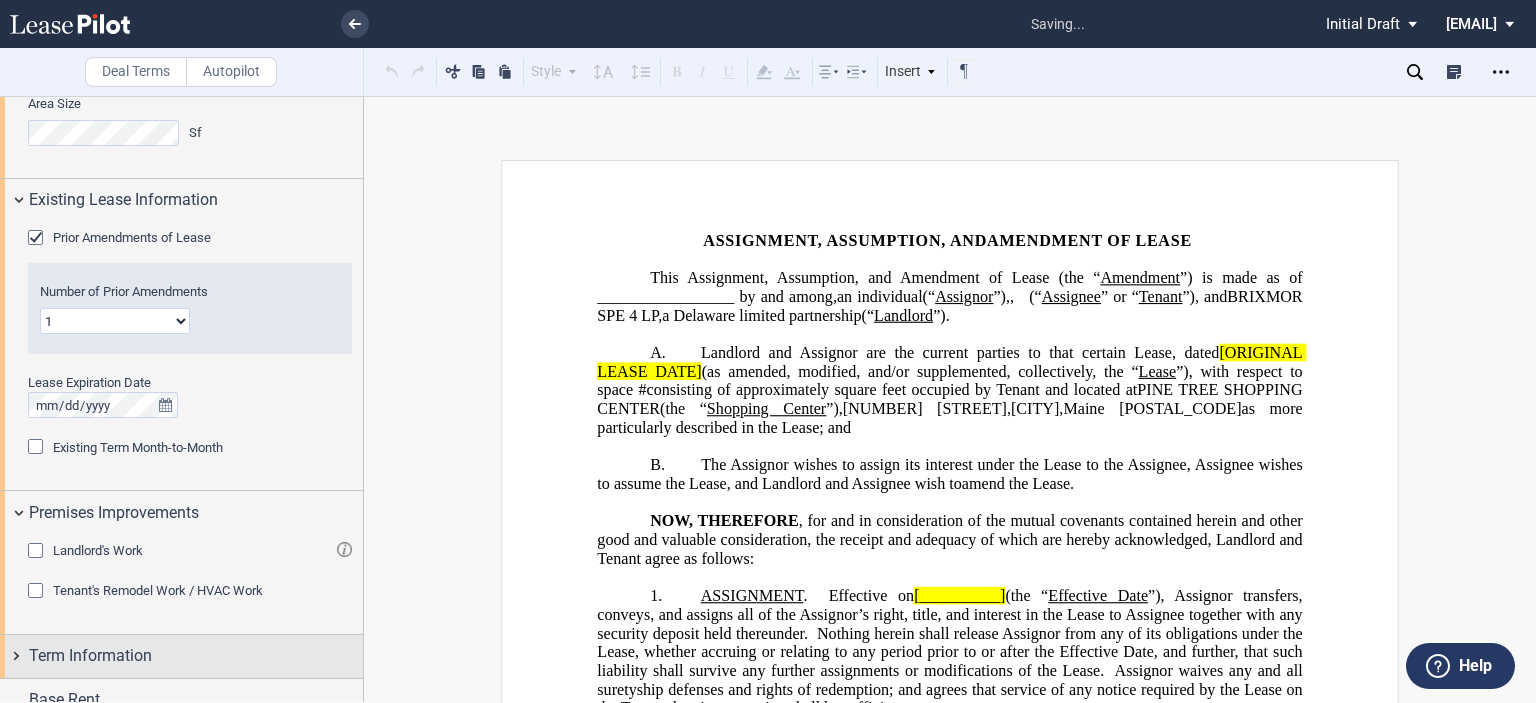 click on "Term Information" at bounding box center [90, 656] 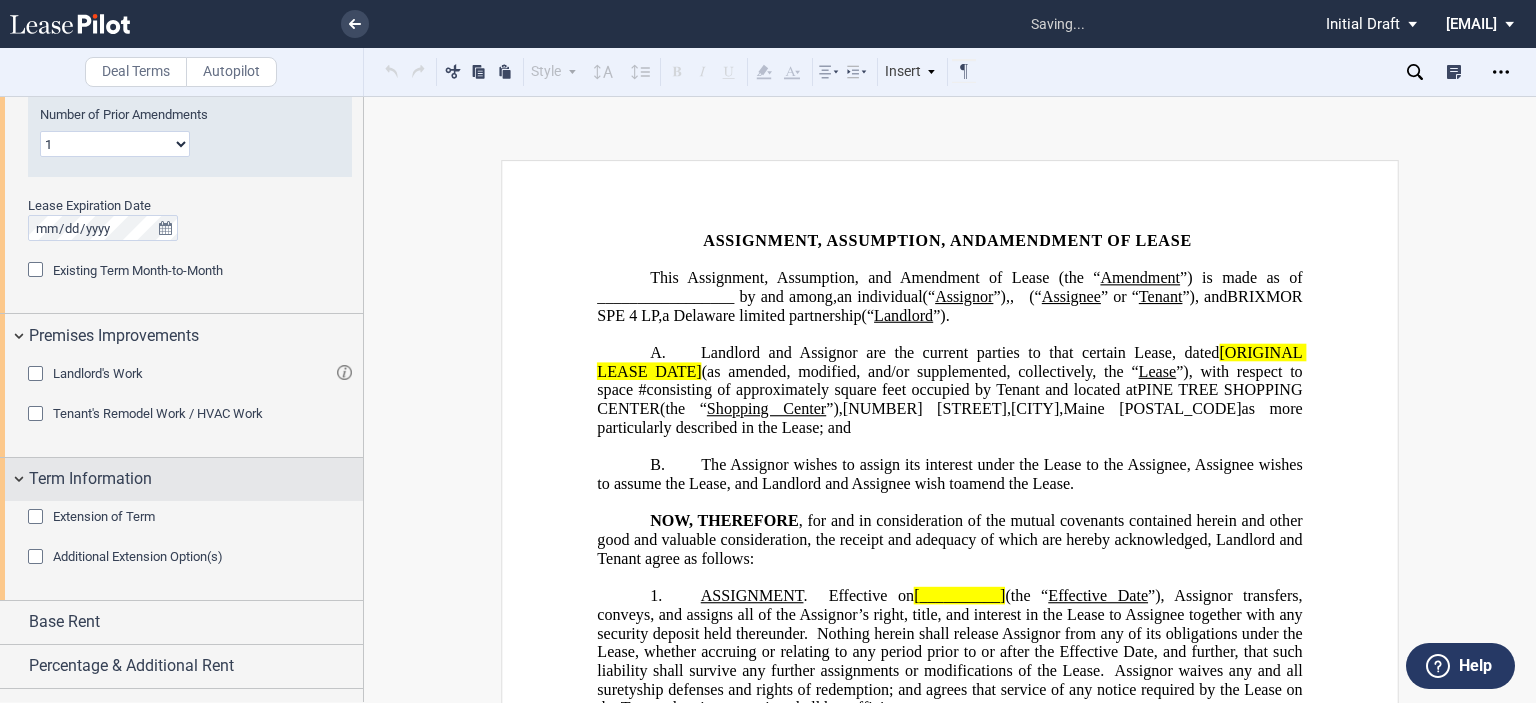 scroll, scrollTop: 418, scrollLeft: 0, axis: vertical 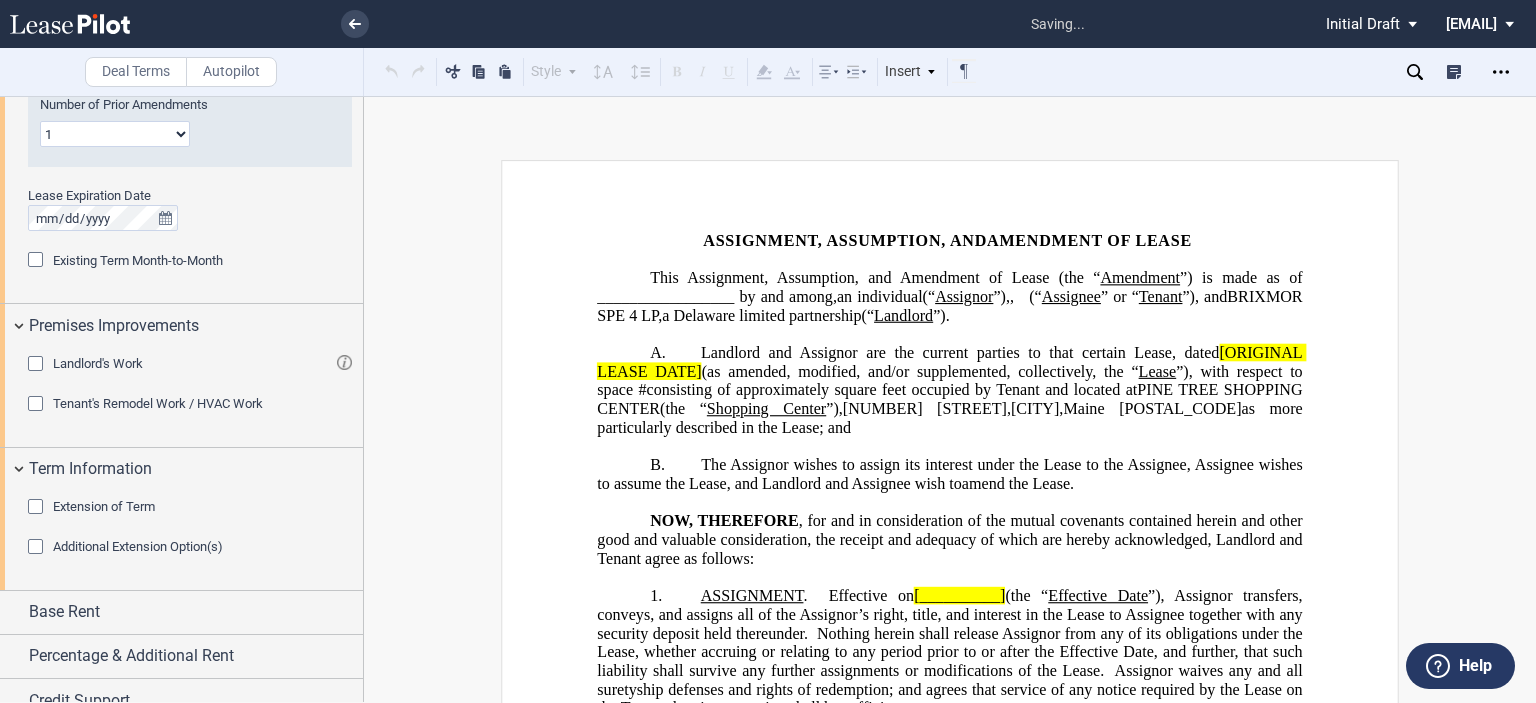 click 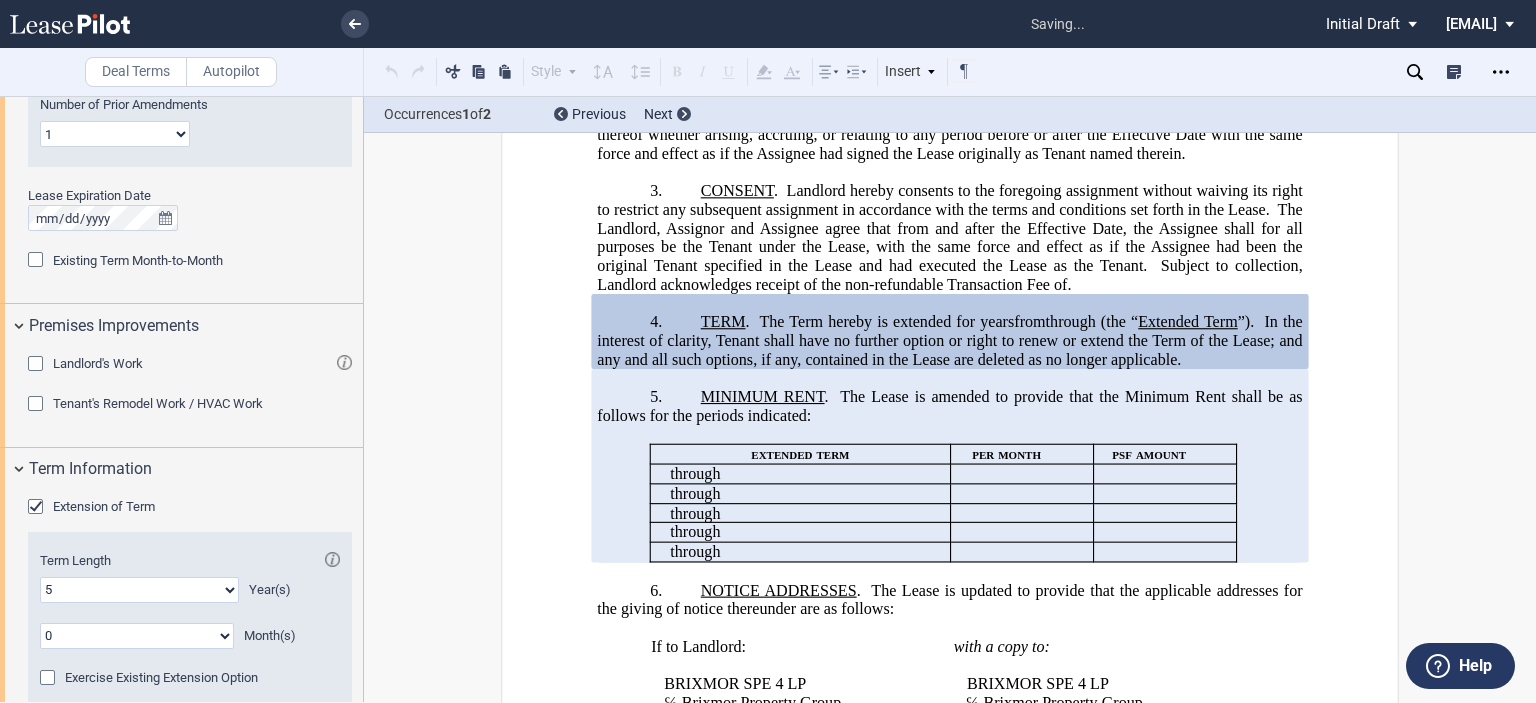 scroll, scrollTop: 658, scrollLeft: 0, axis: vertical 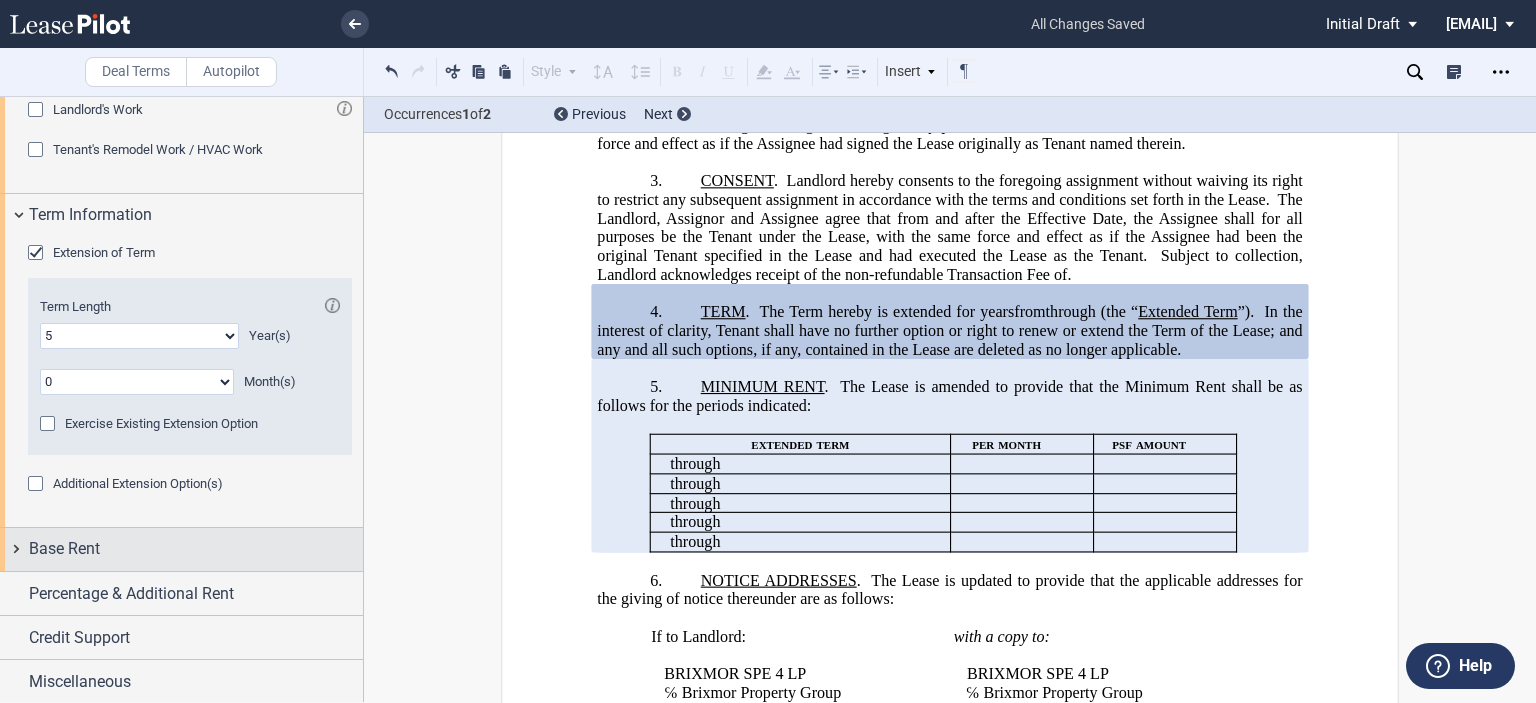click on "Base Rent" at bounding box center [64, 549] 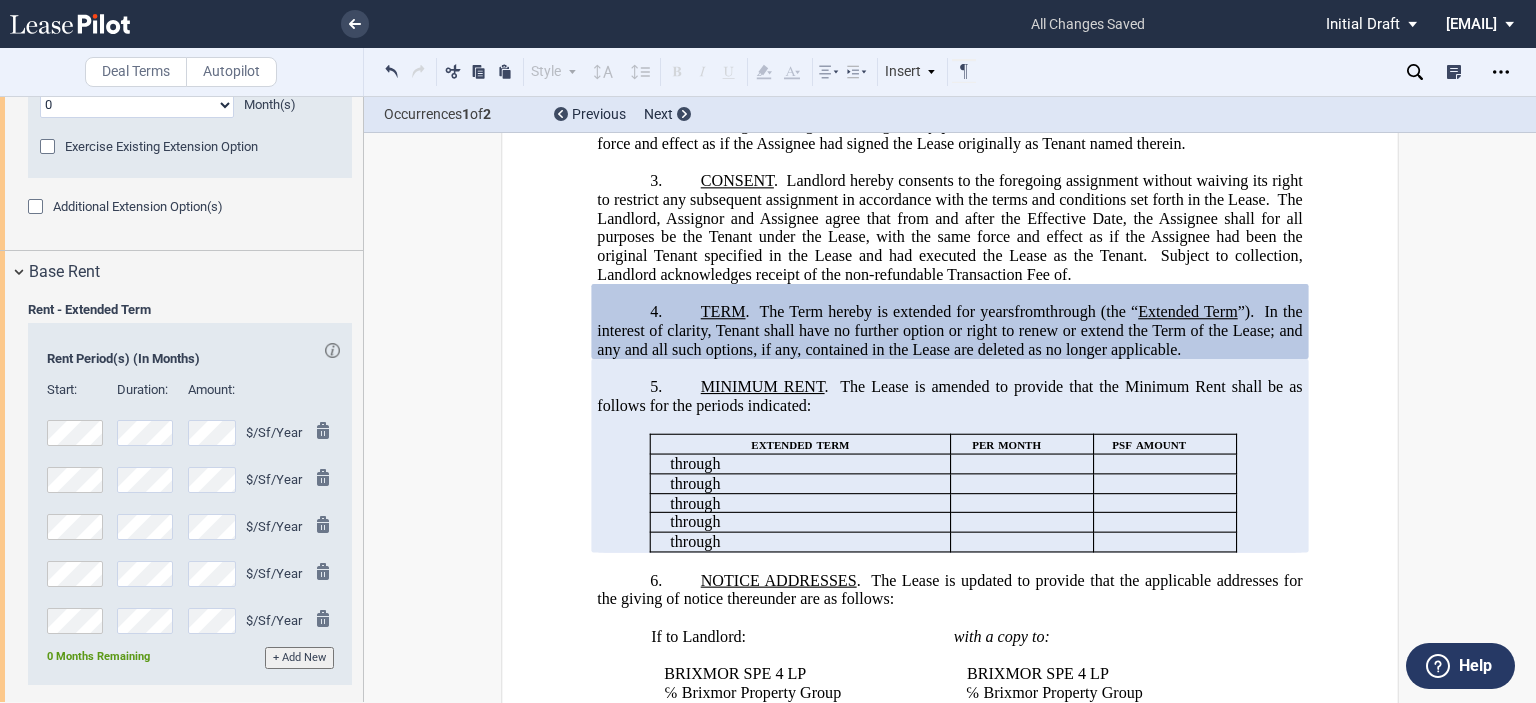 scroll, scrollTop: 1095, scrollLeft: 0, axis: vertical 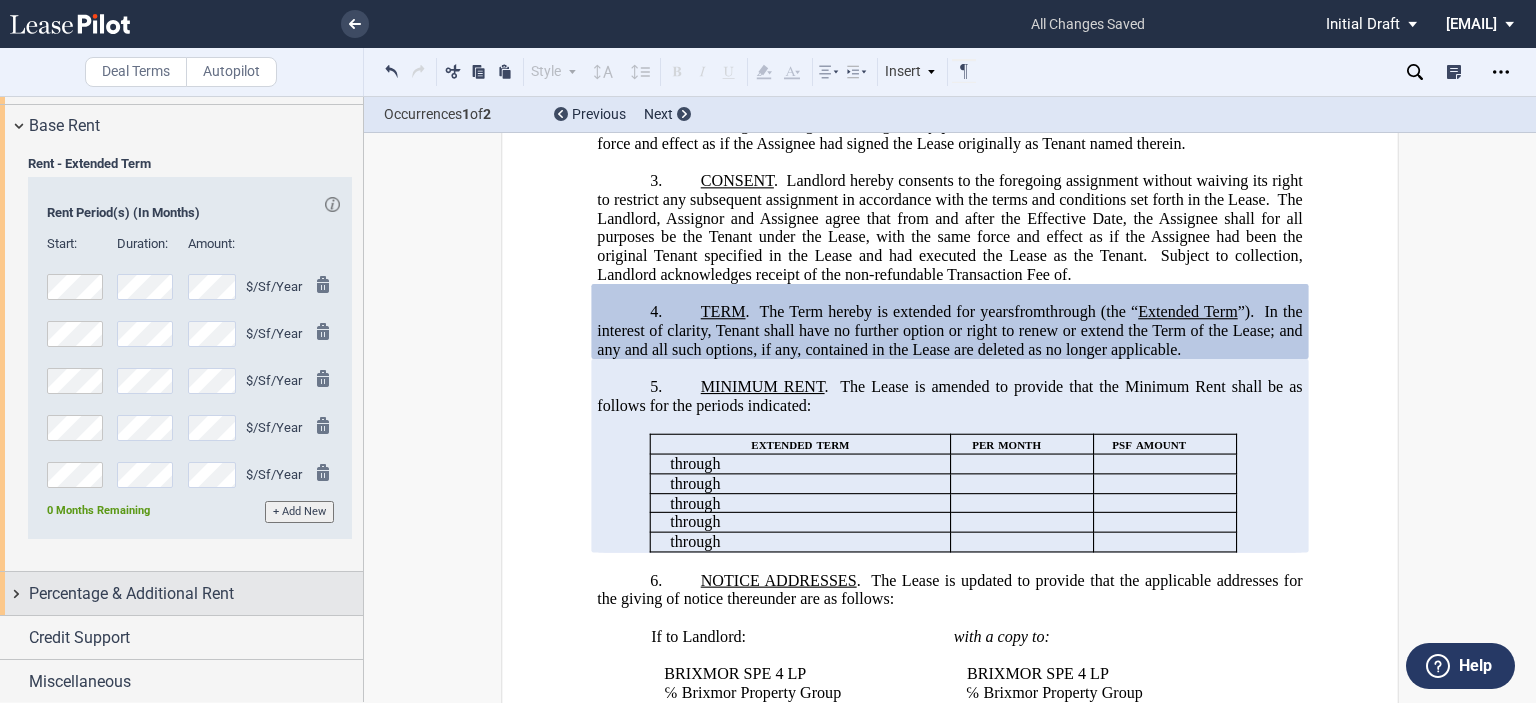 click on "Percentage & Additional Rent" at bounding box center [181, 593] 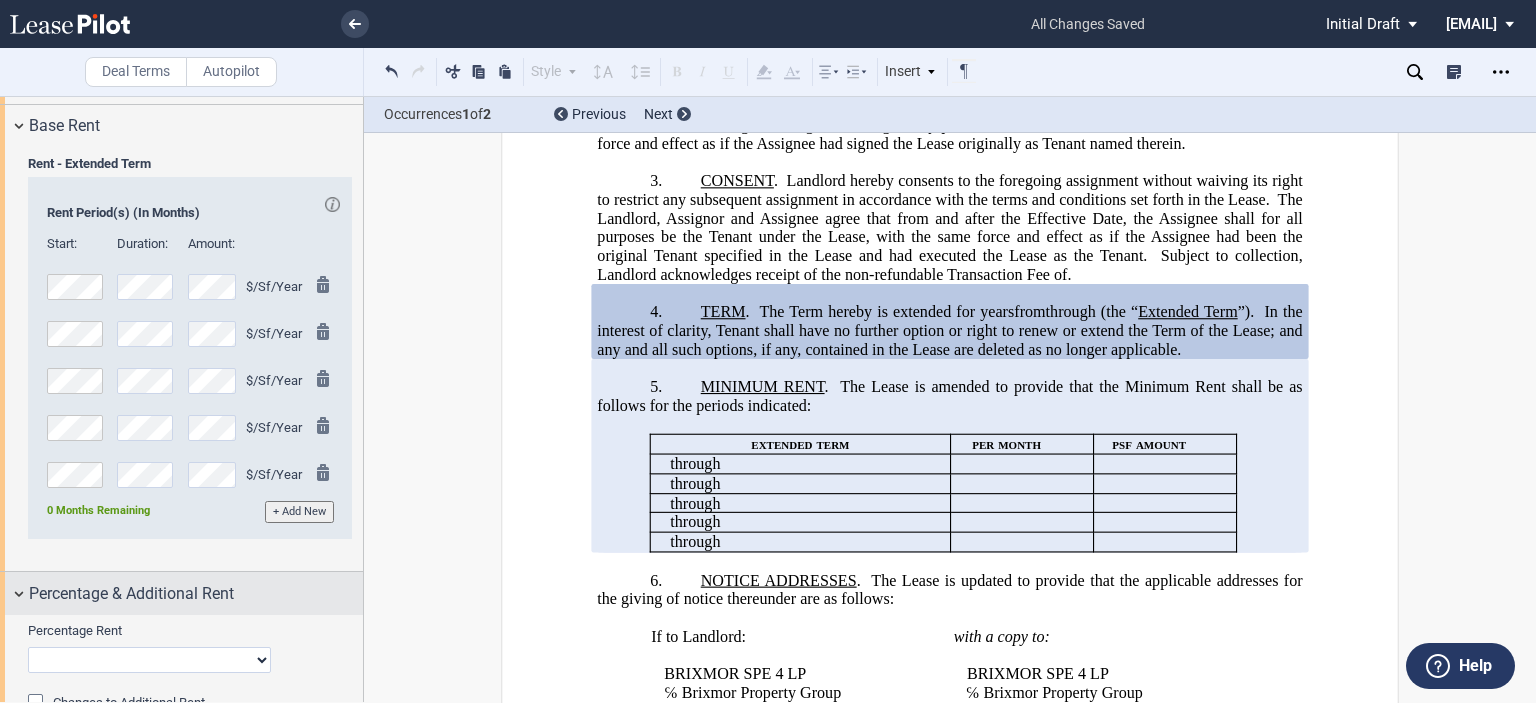 drag, startPoint x: 356, startPoint y: 568, endPoint x: 357, endPoint y: 594, distance: 26.019224 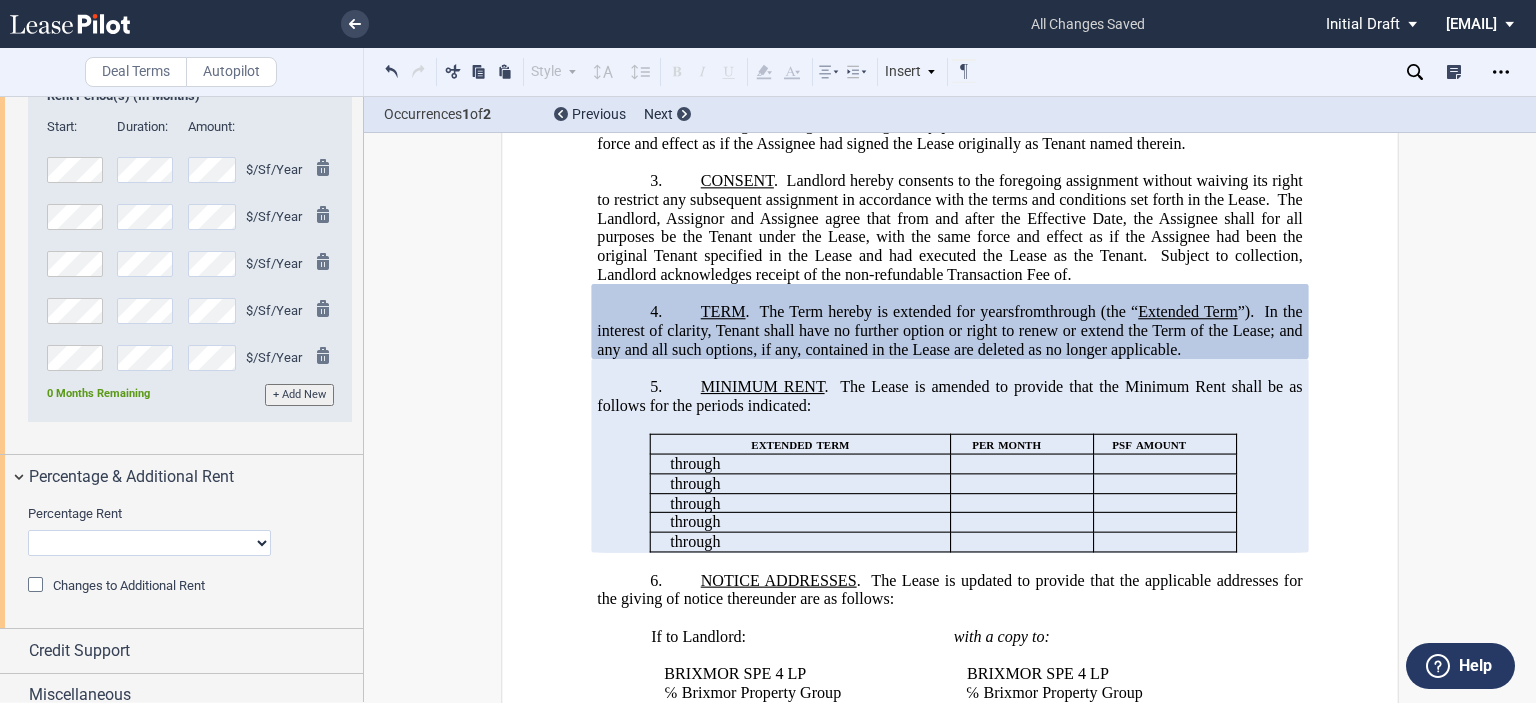 scroll, scrollTop: 1224, scrollLeft: 0, axis: vertical 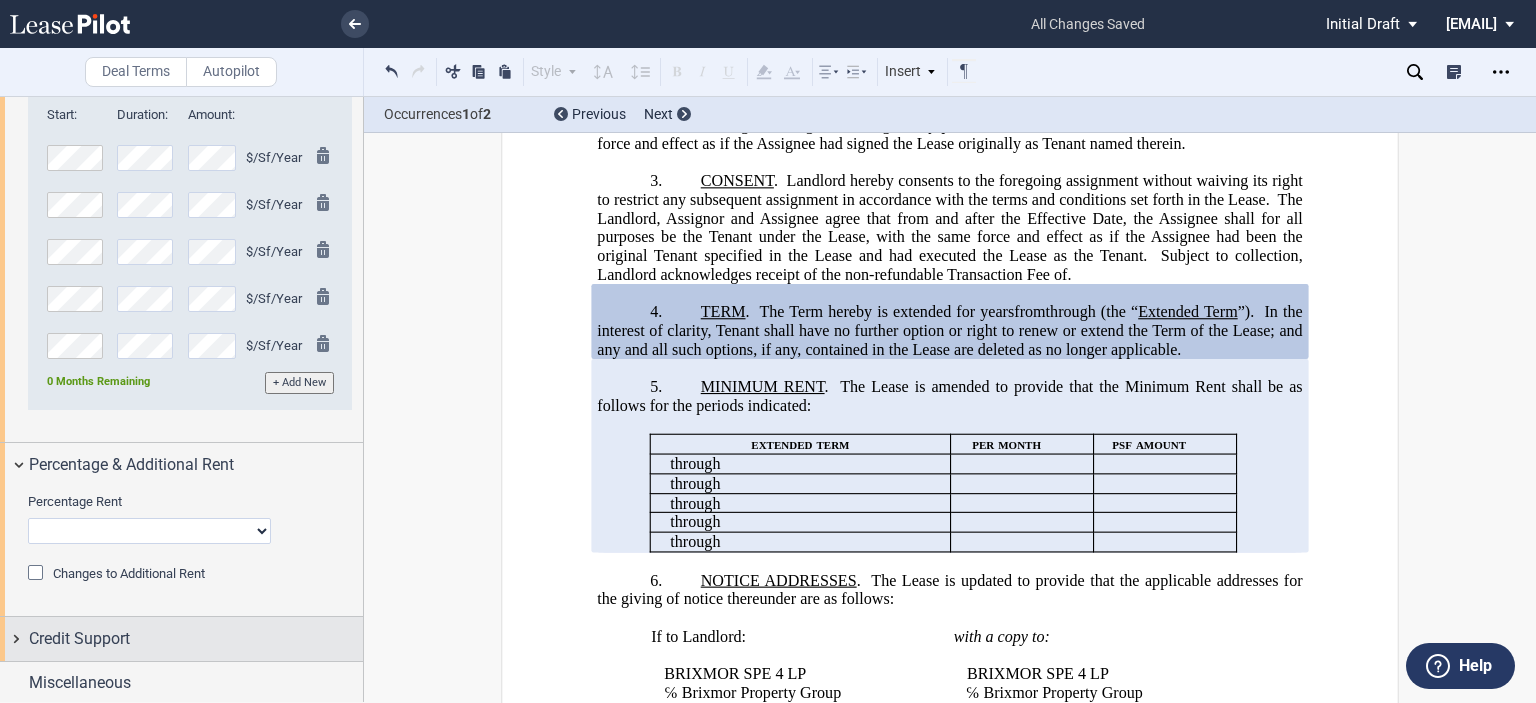 click on "Credit Support" at bounding box center (196, 639) 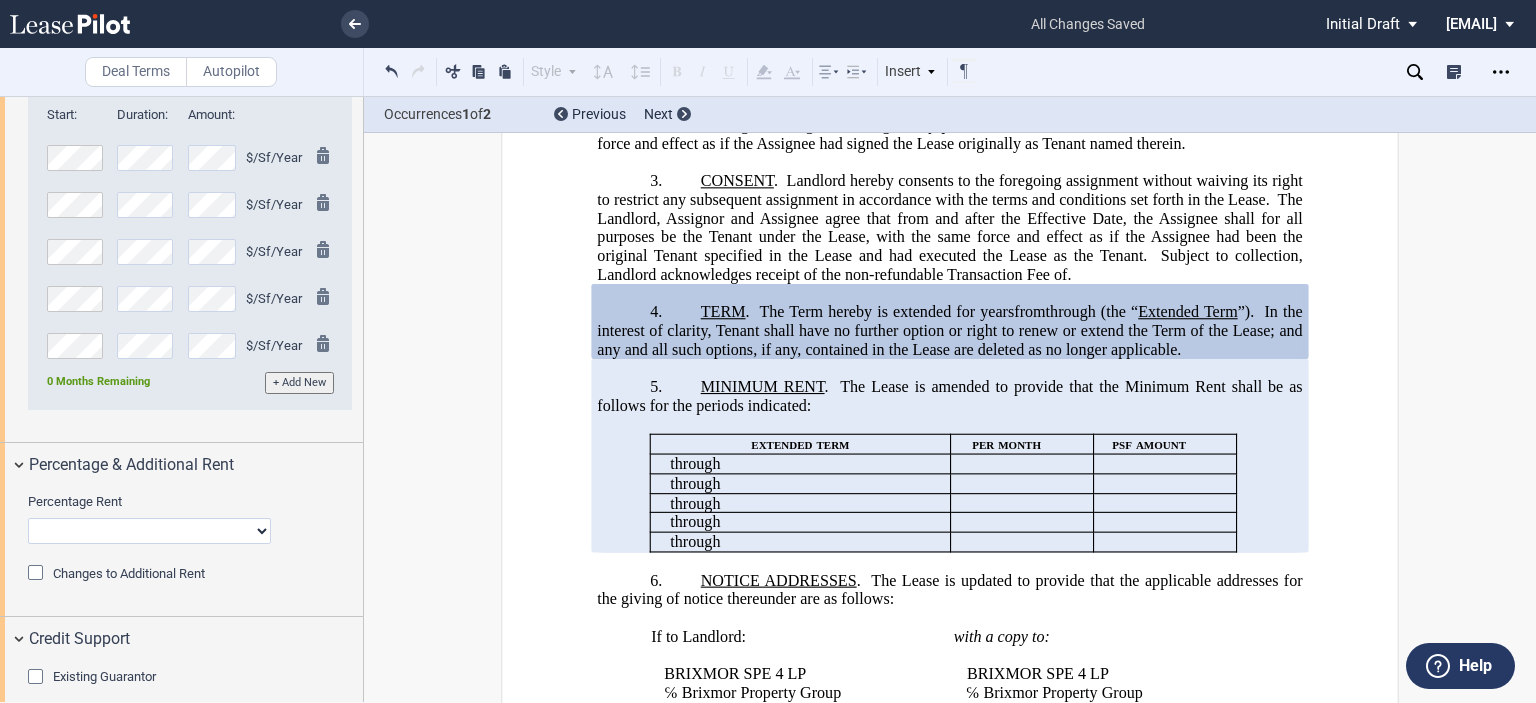 scroll, scrollTop: 1324, scrollLeft: 0, axis: vertical 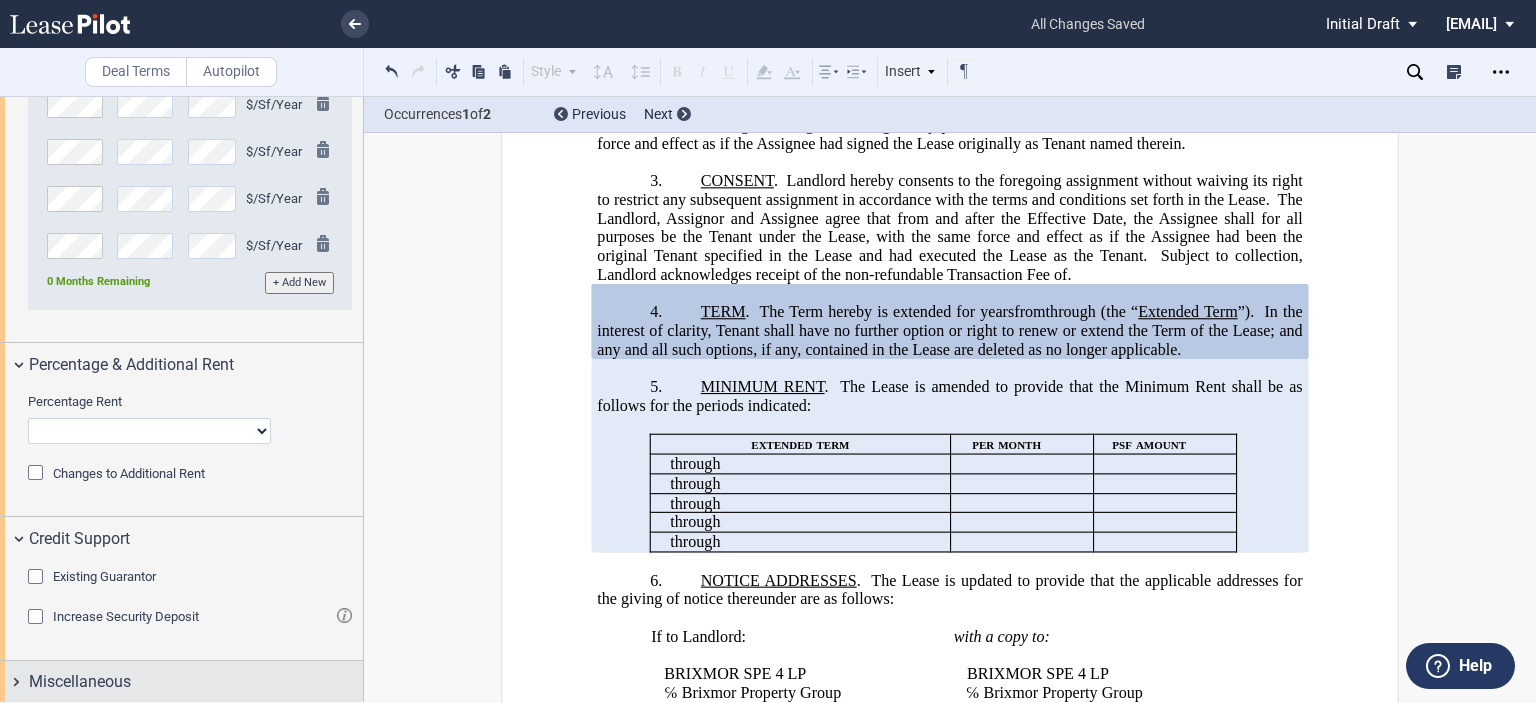 click on "Miscellaneous" at bounding box center [80, 682] 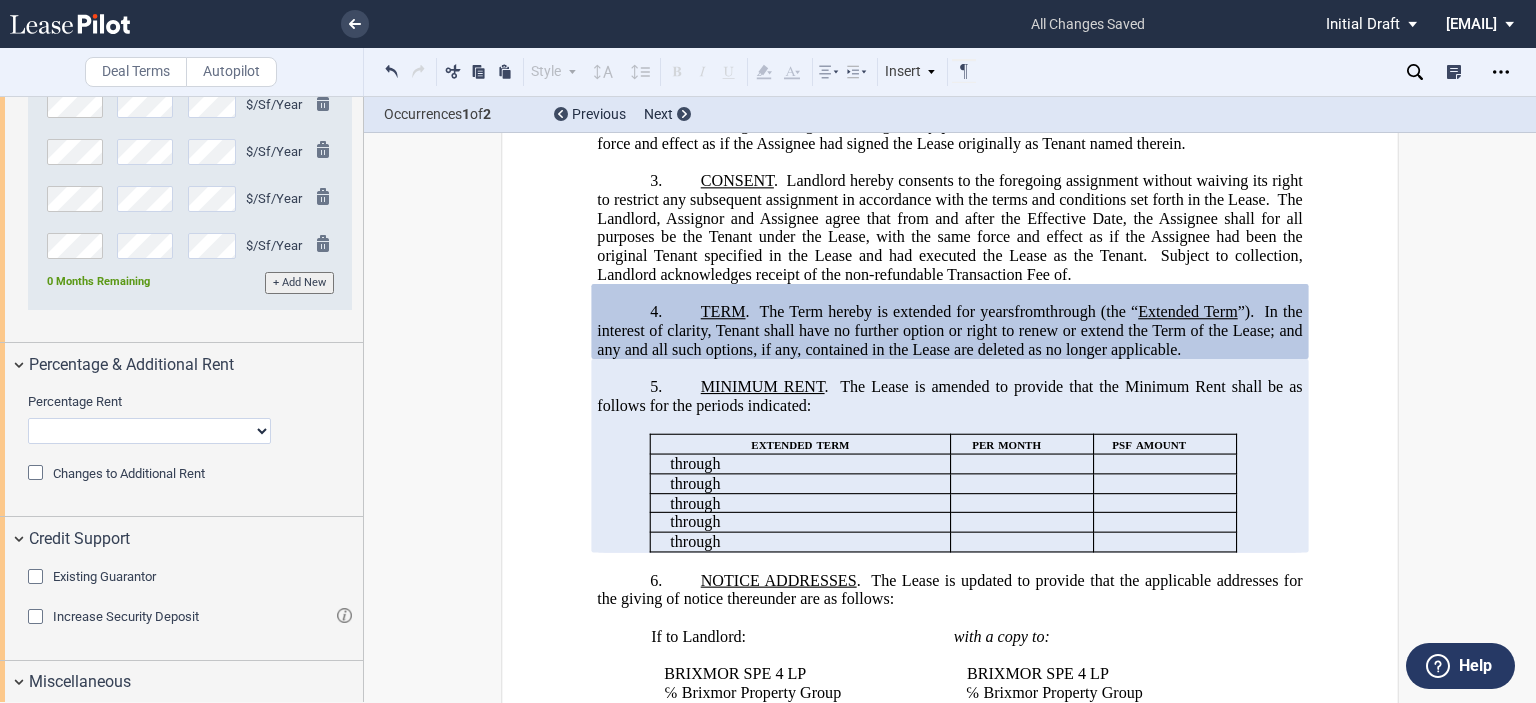 drag, startPoint x: 357, startPoint y: 563, endPoint x: 353, endPoint y: 619, distance: 56.142673 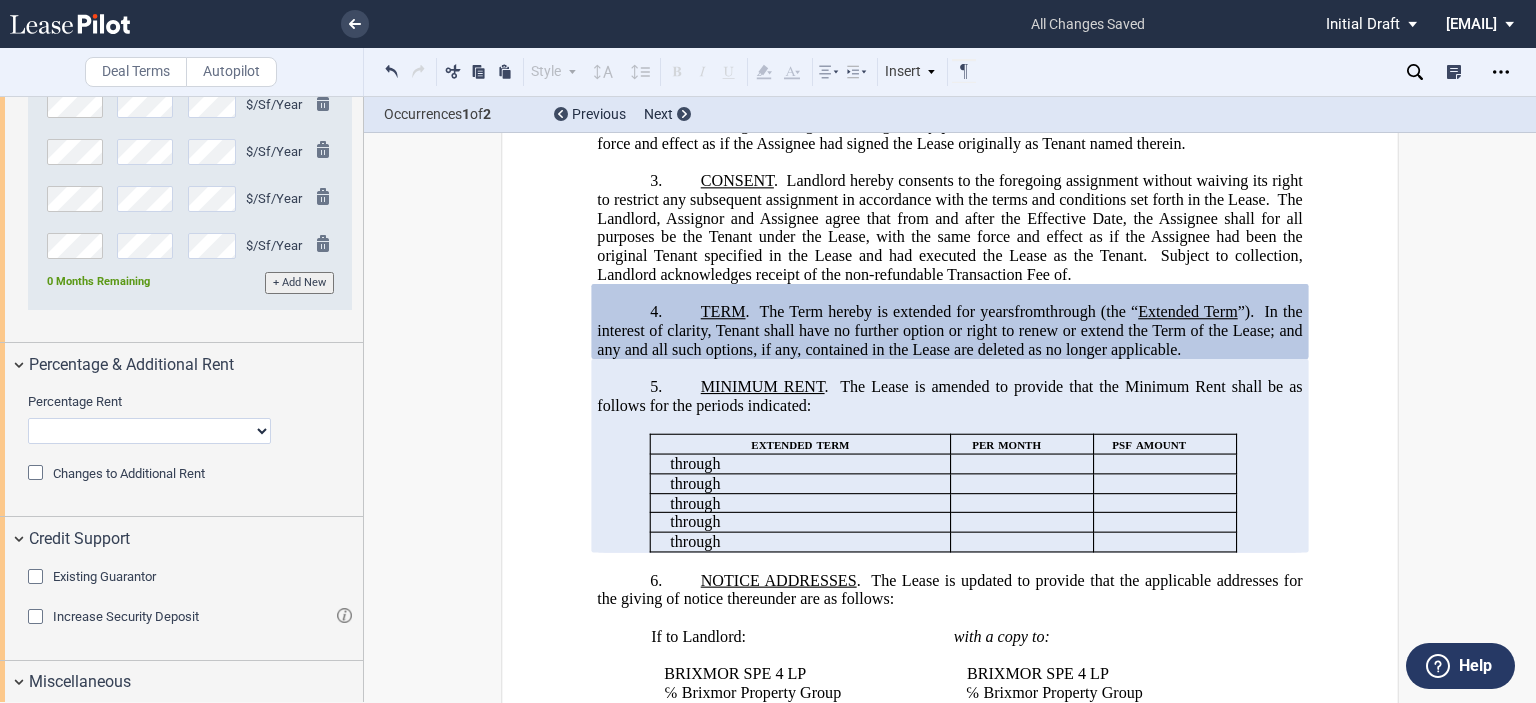 click at bounding box center [182, 399] 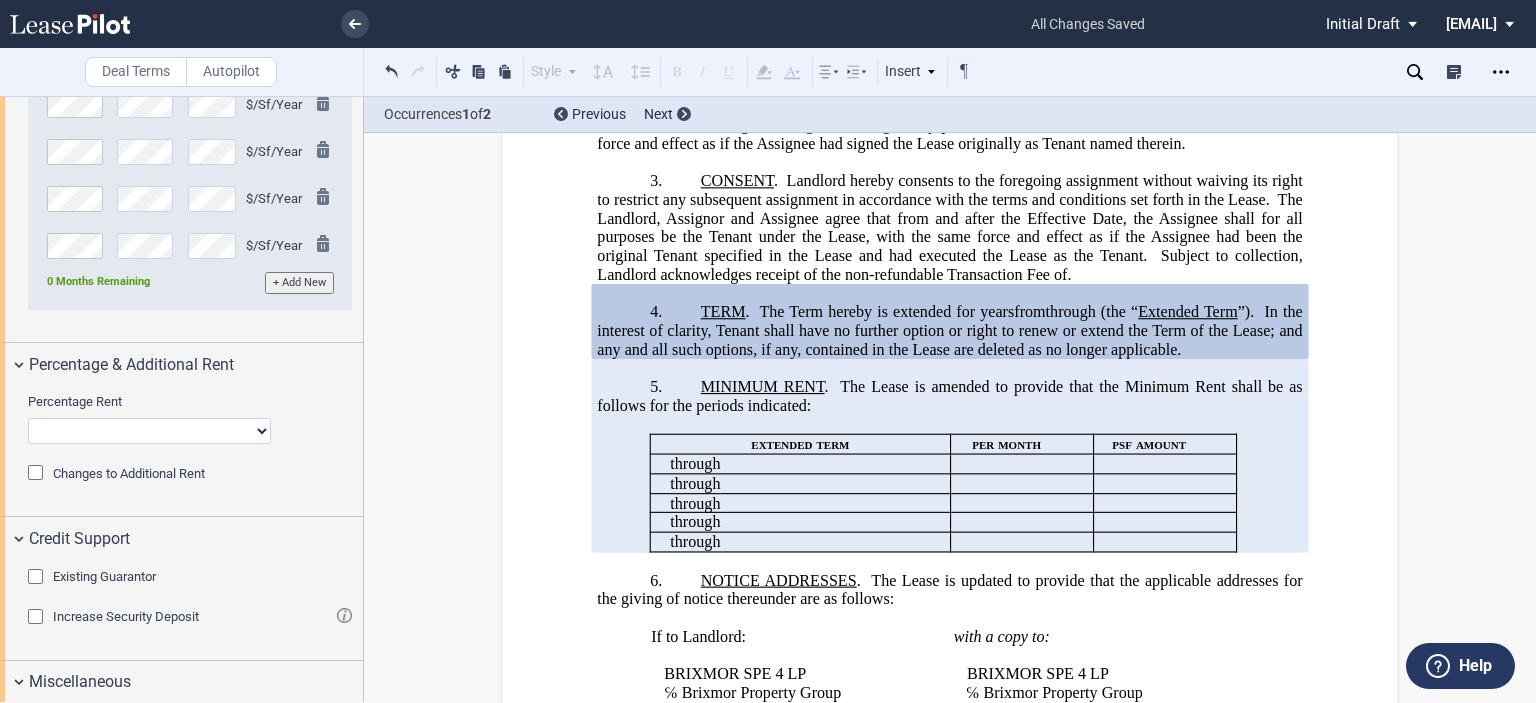 scroll, scrollTop: 1383, scrollLeft: 0, axis: vertical 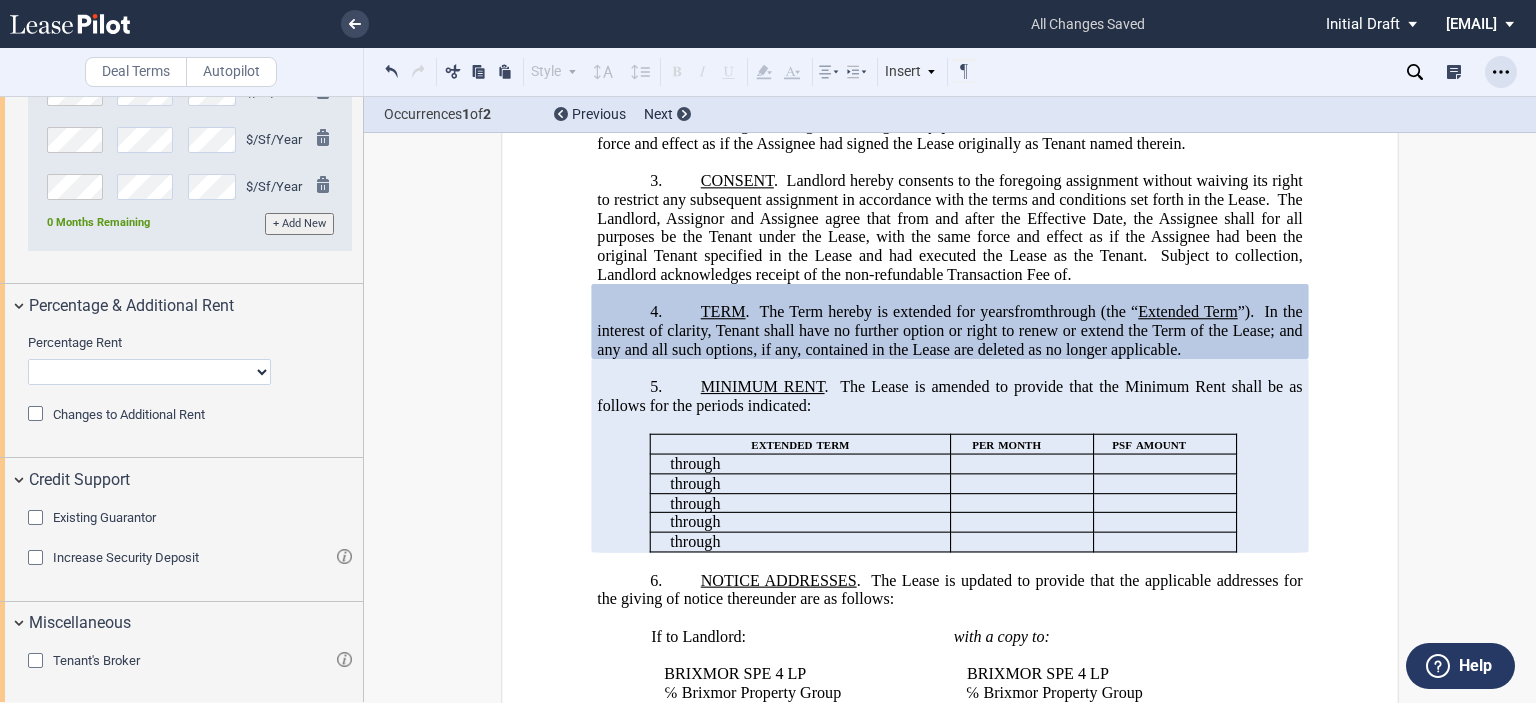 click 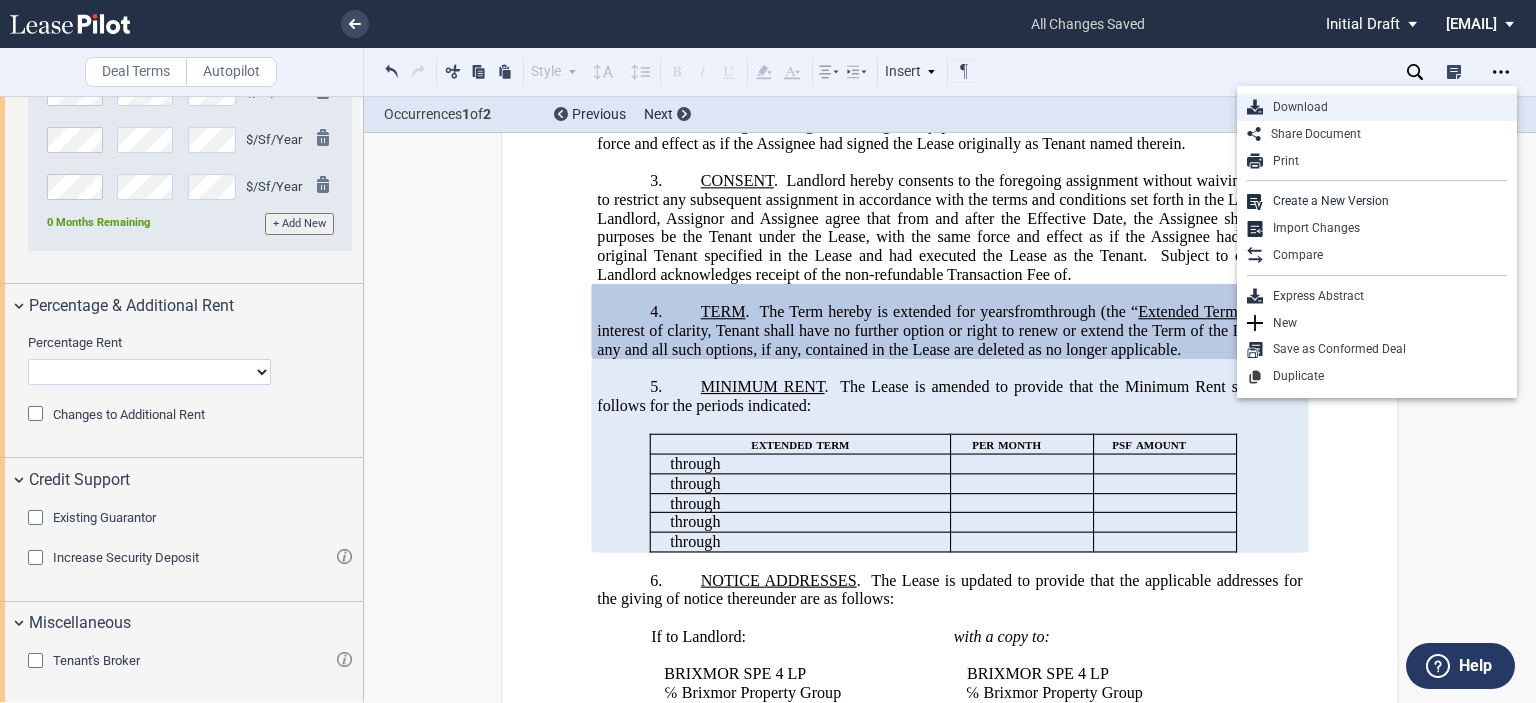 click on "Download" at bounding box center [1385, 107] 